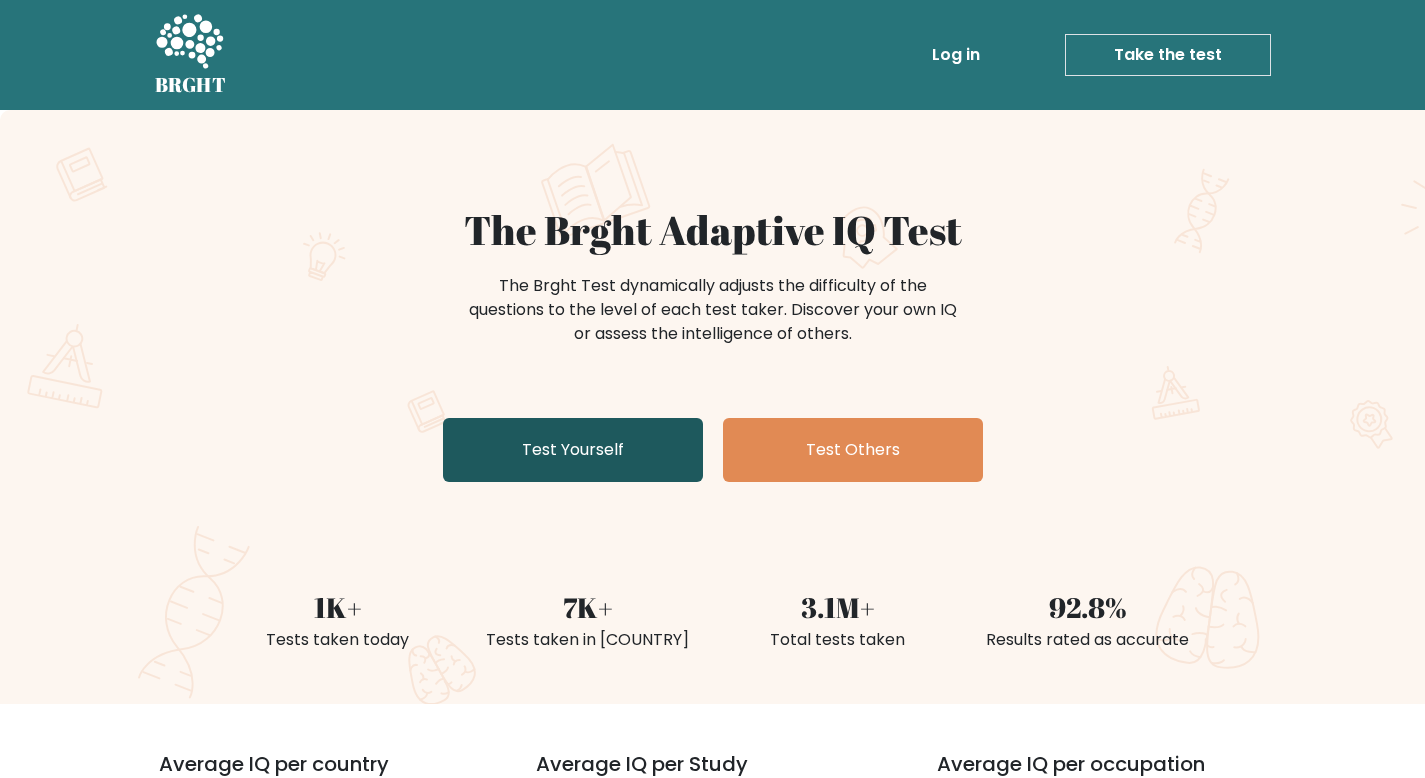 scroll, scrollTop: 0, scrollLeft: 0, axis: both 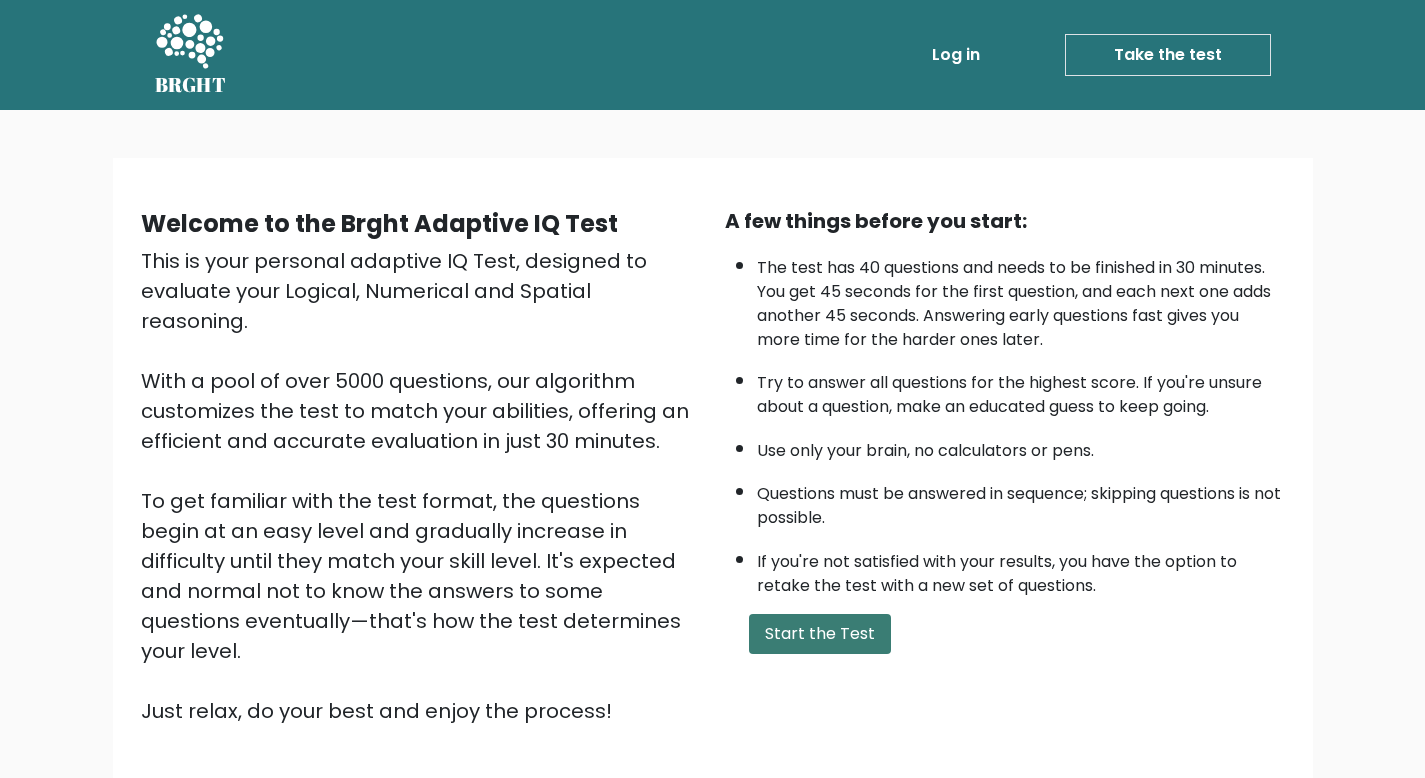 click on "Start the Test" at bounding box center [820, 634] 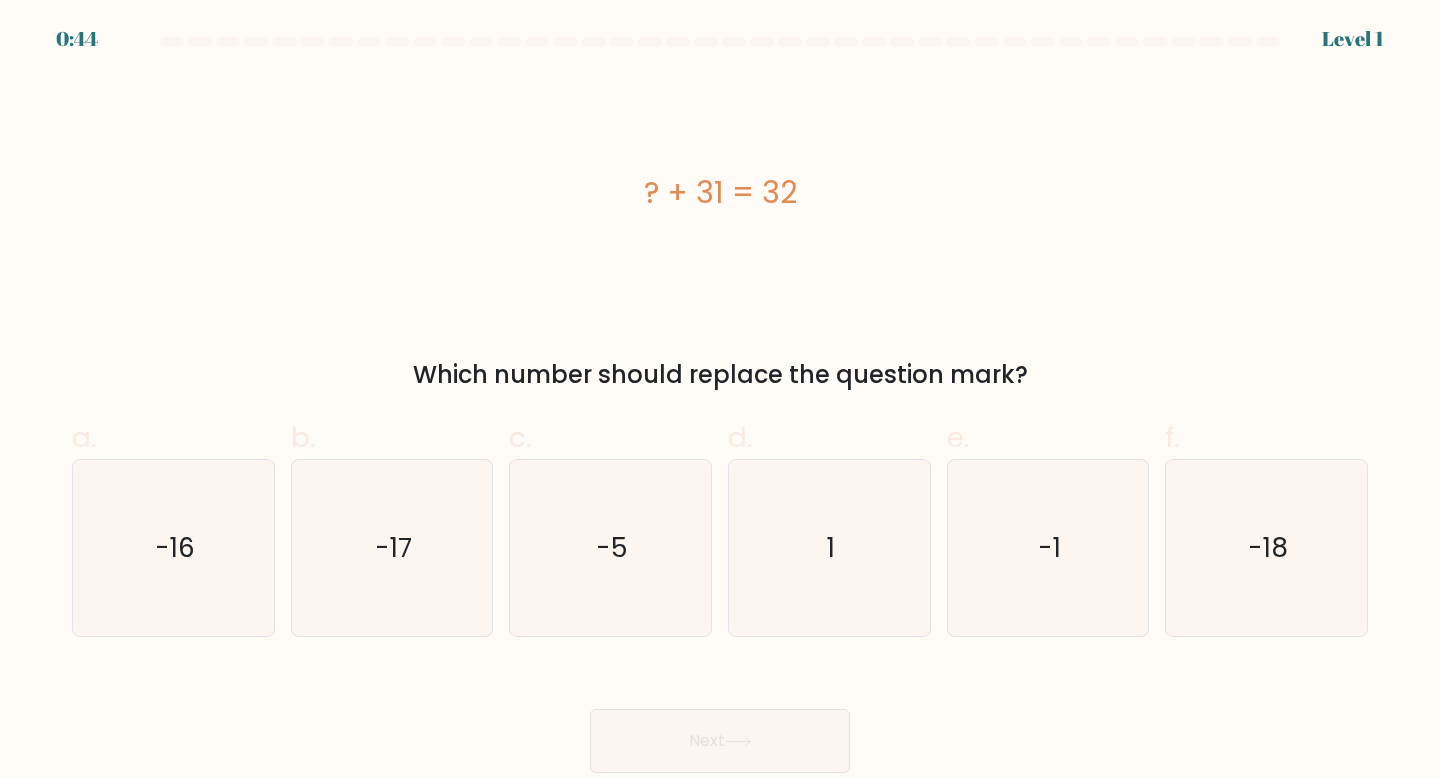 scroll, scrollTop: 0, scrollLeft: 0, axis: both 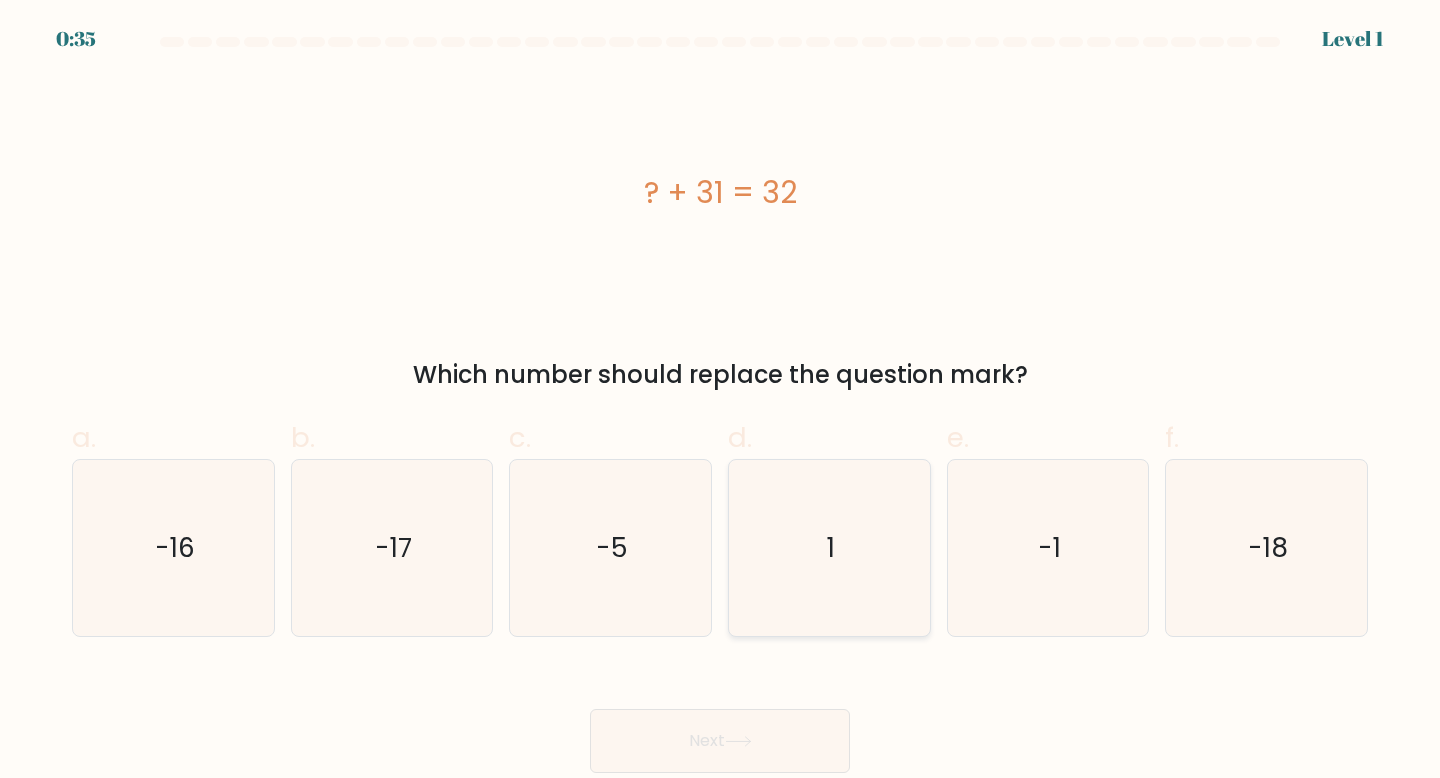 click on "1" at bounding box center (829, 548) 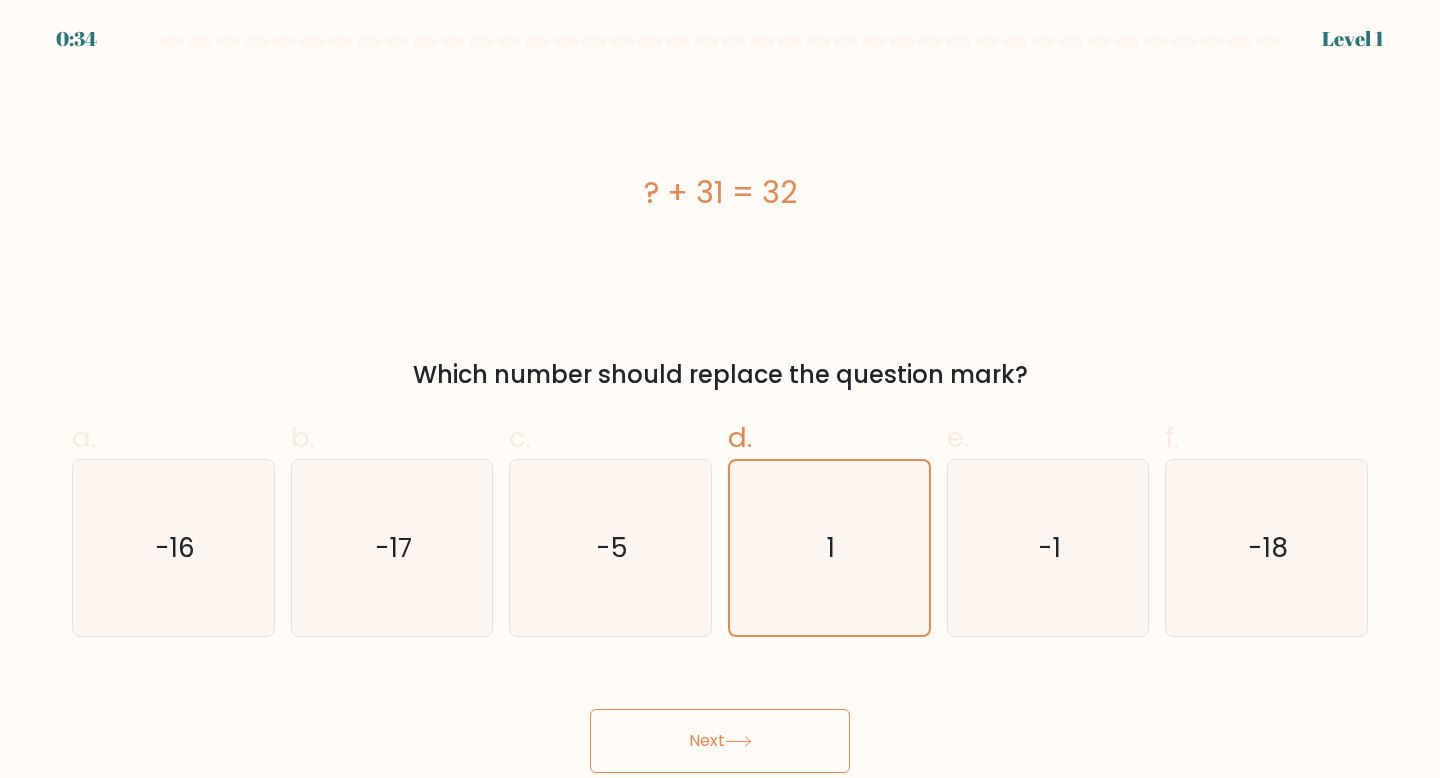 click on "Next" at bounding box center (720, 741) 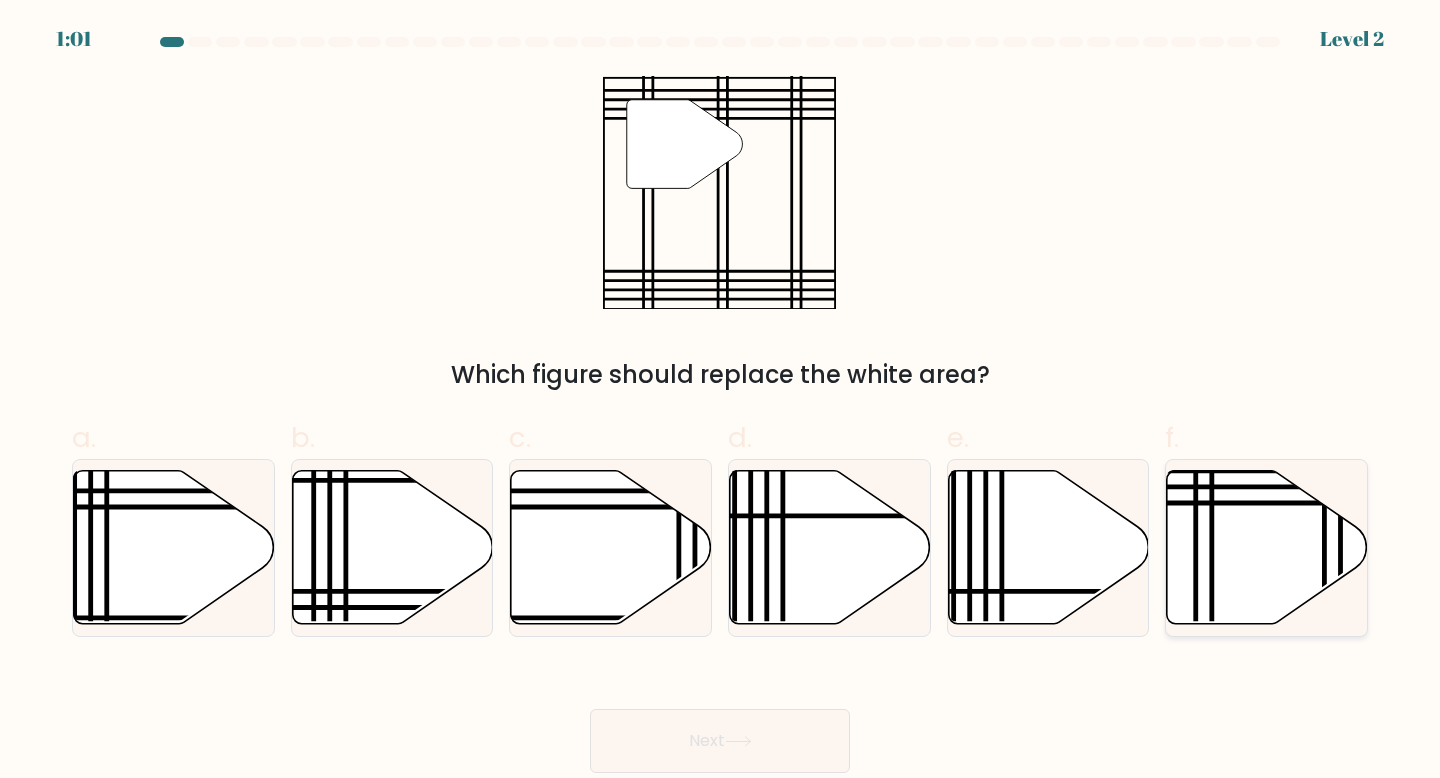 click at bounding box center (1267, 547) 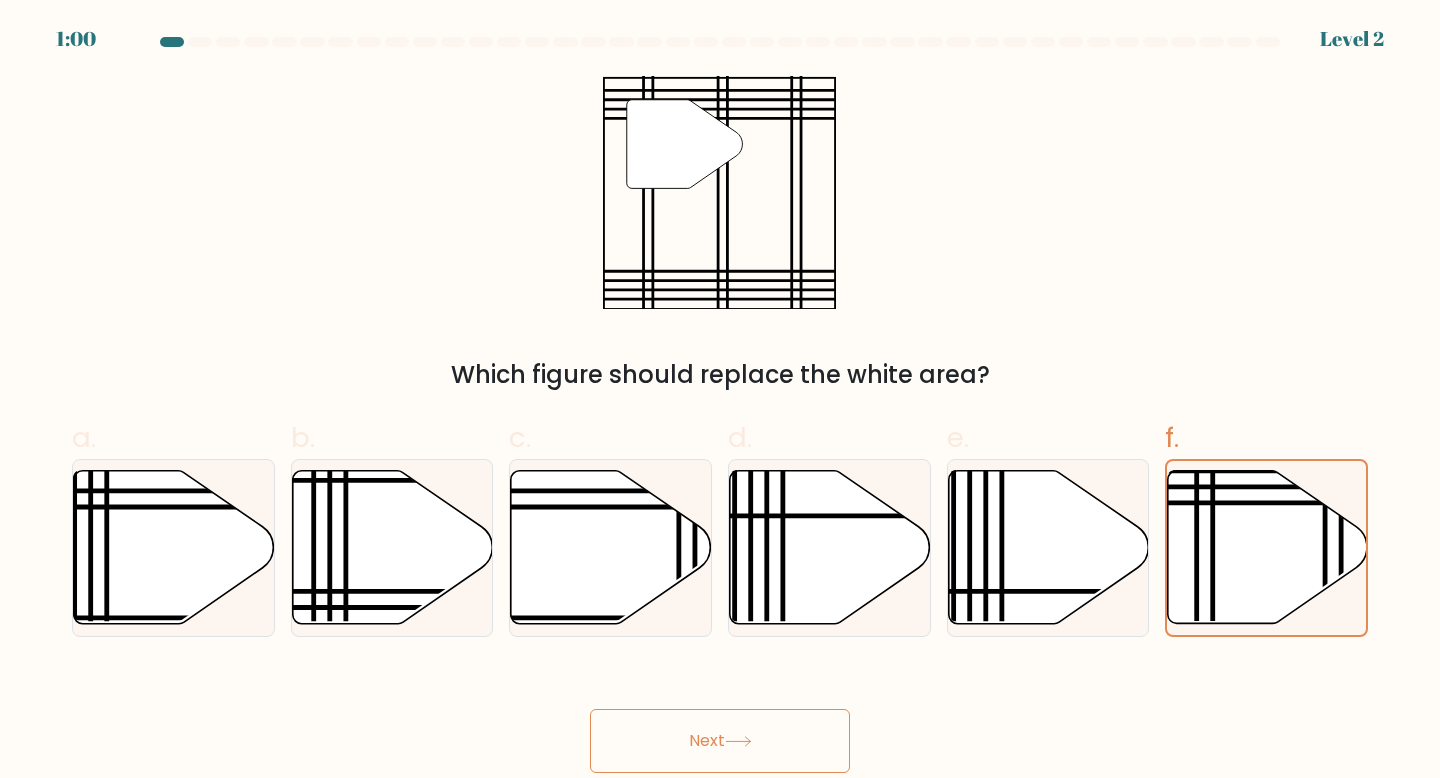 click on "Next" at bounding box center (720, 741) 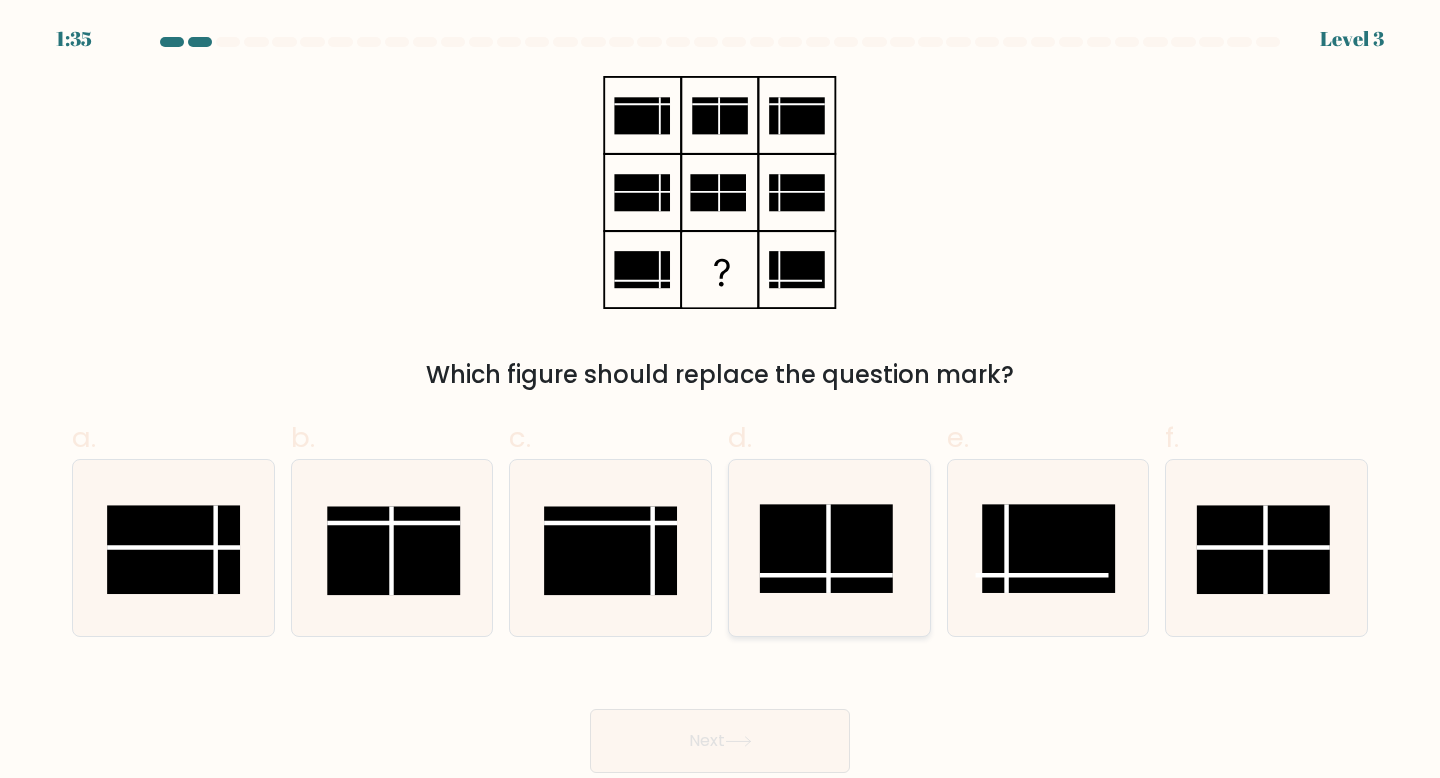 click at bounding box center (826, 548) 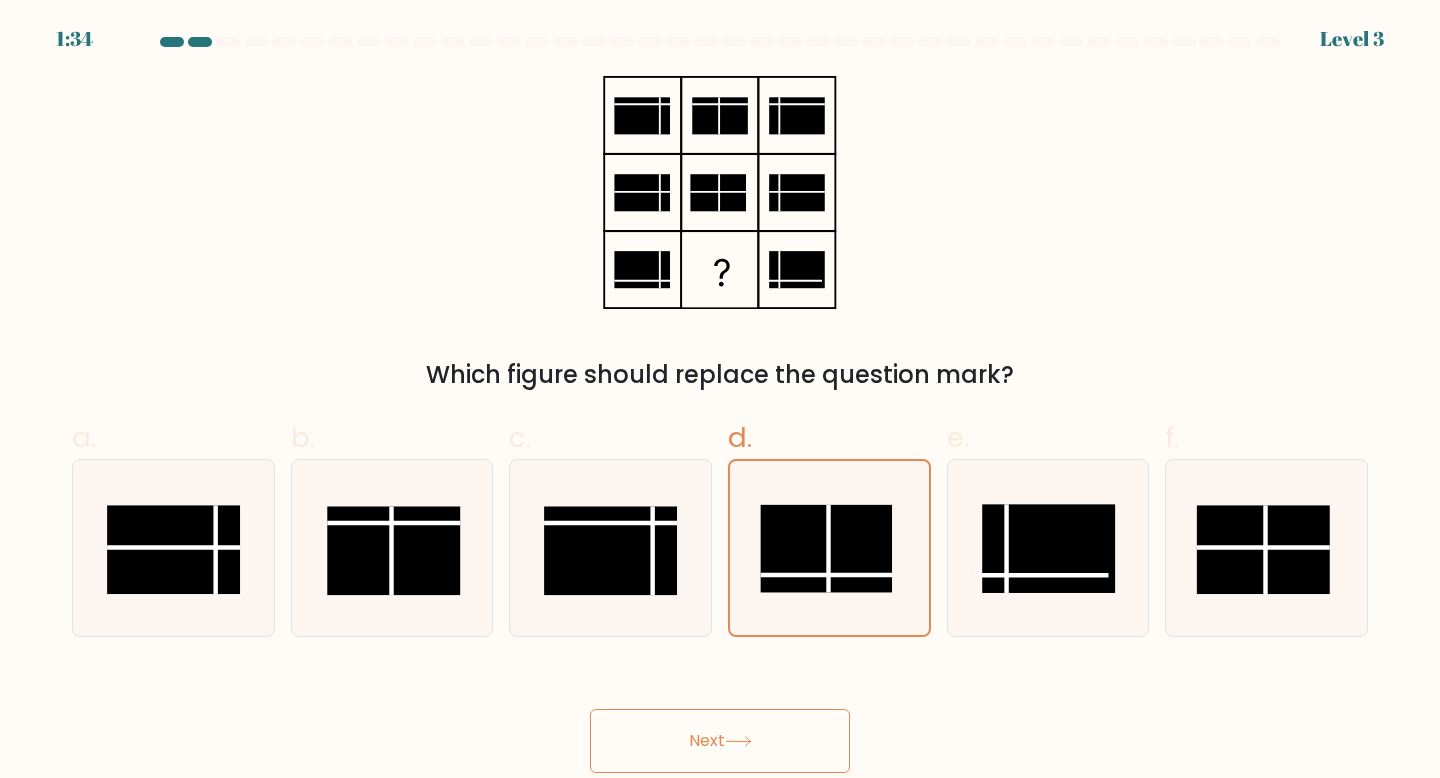 click on "Next" at bounding box center [720, 741] 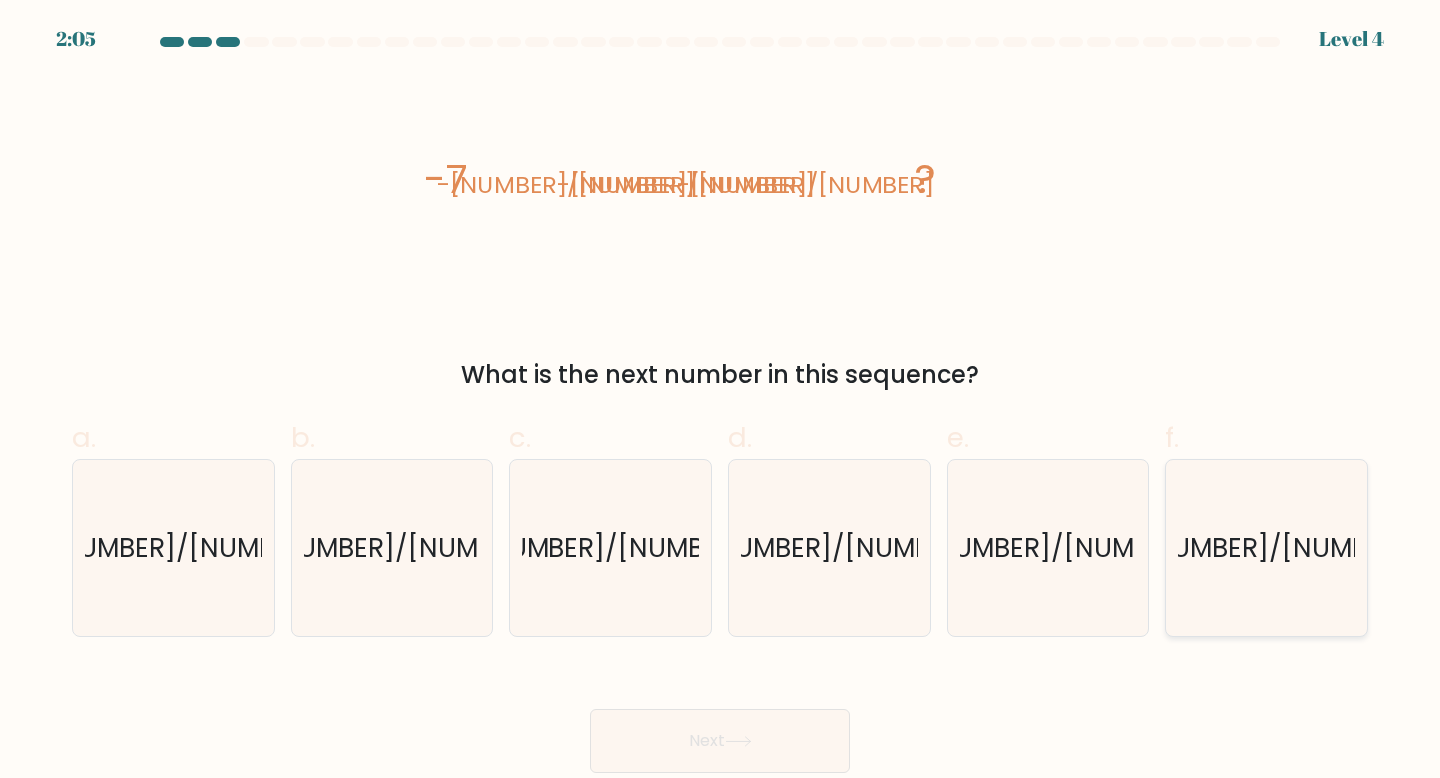 click on "-[NUMBER]/[NUMBER]" at bounding box center (1266, 548) 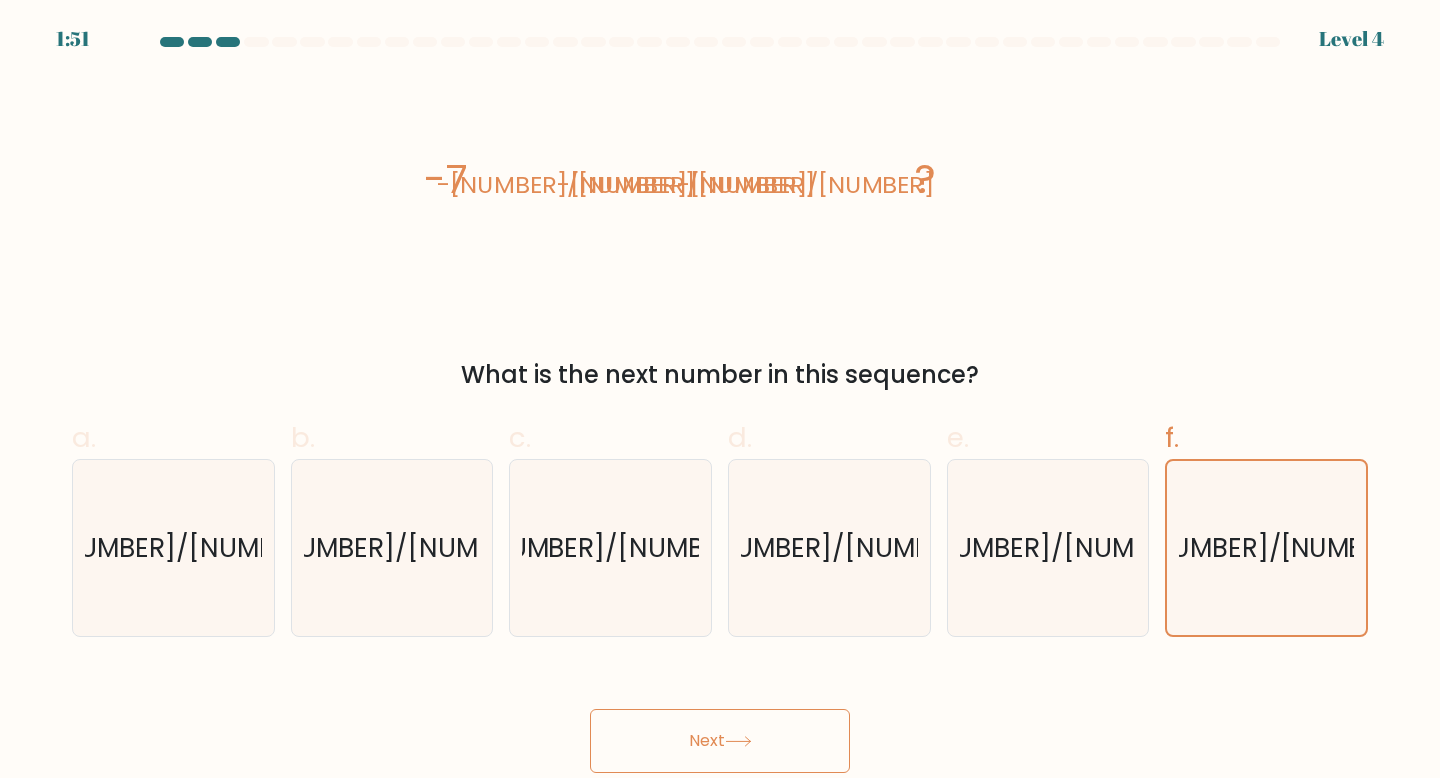 click on "Next" at bounding box center [720, 741] 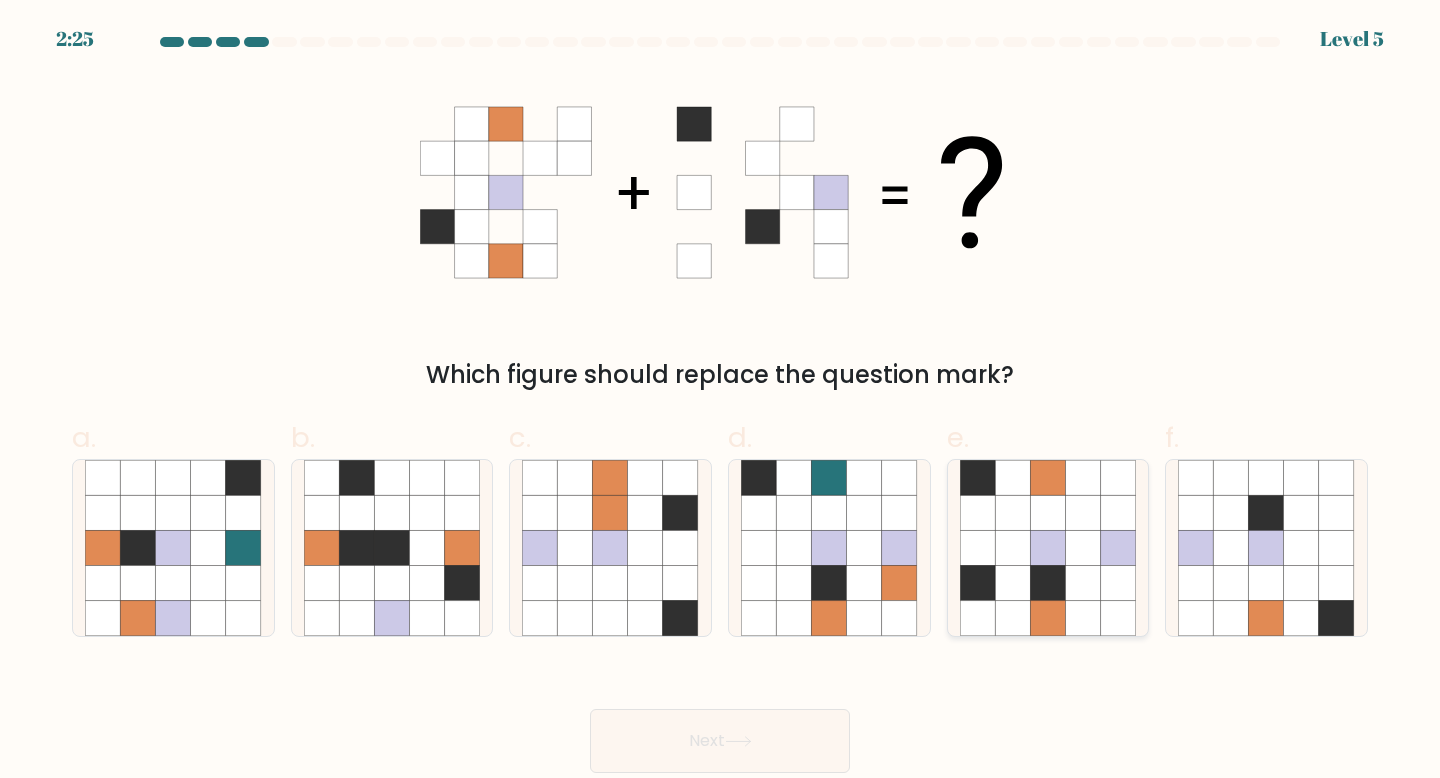 click at bounding box center [1012, 547] 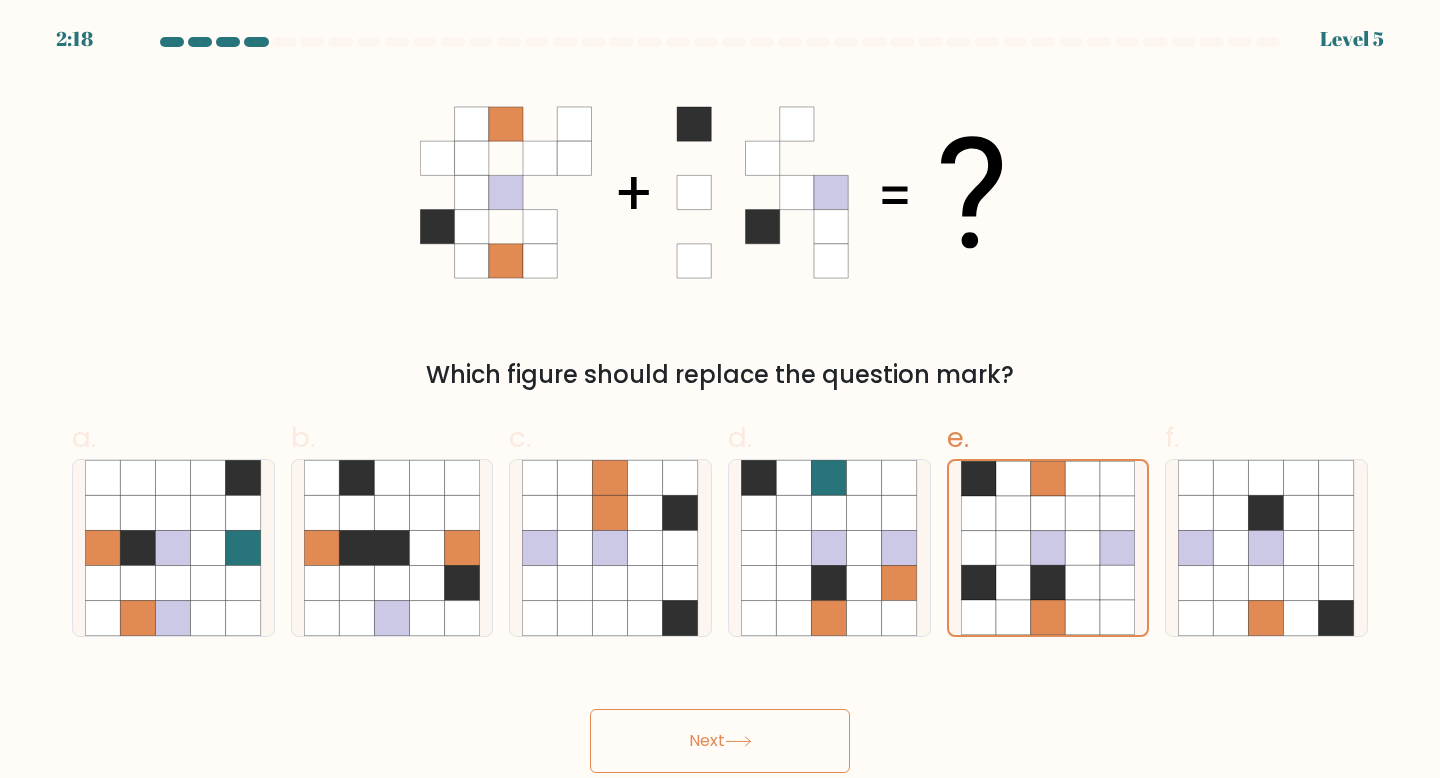 click on "Next" at bounding box center (720, 741) 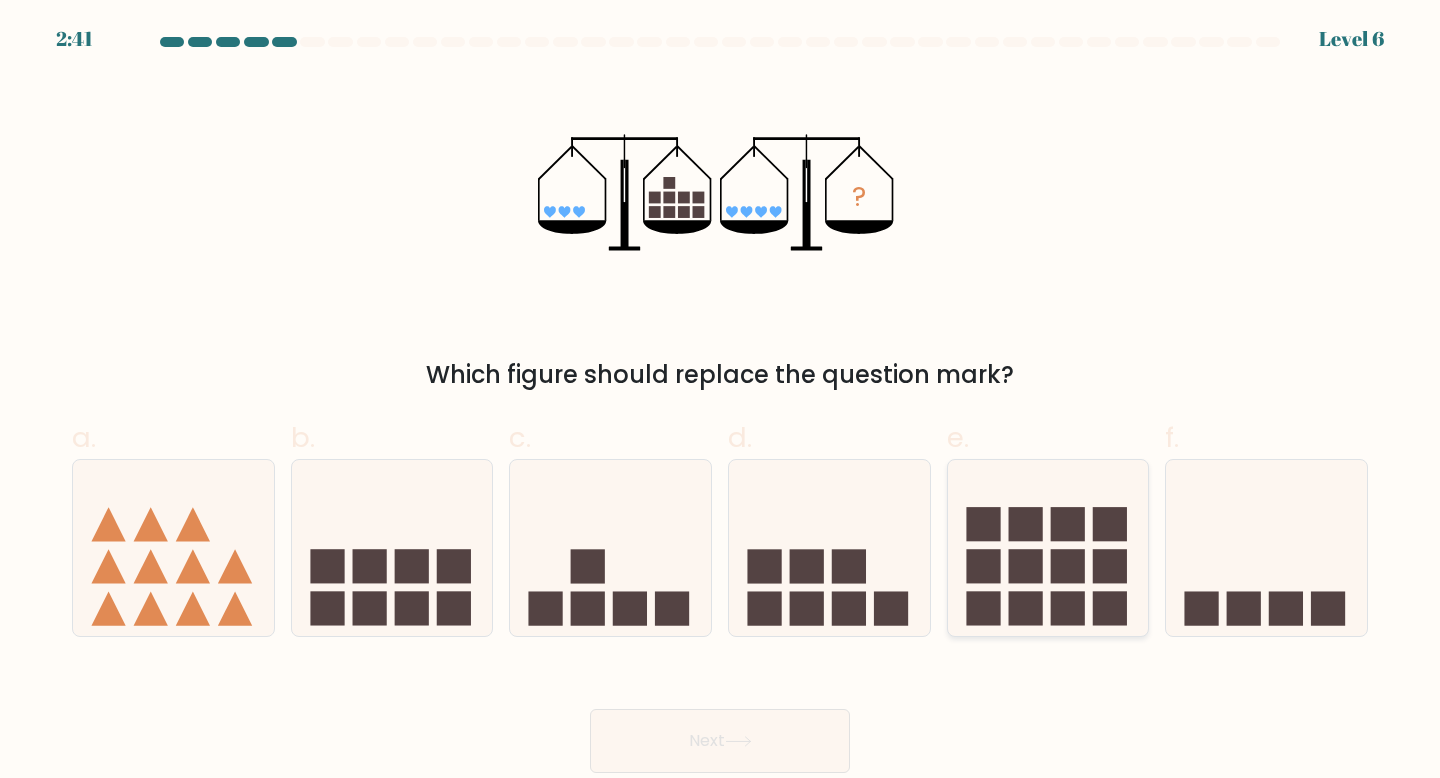 click at bounding box center [1048, 548] 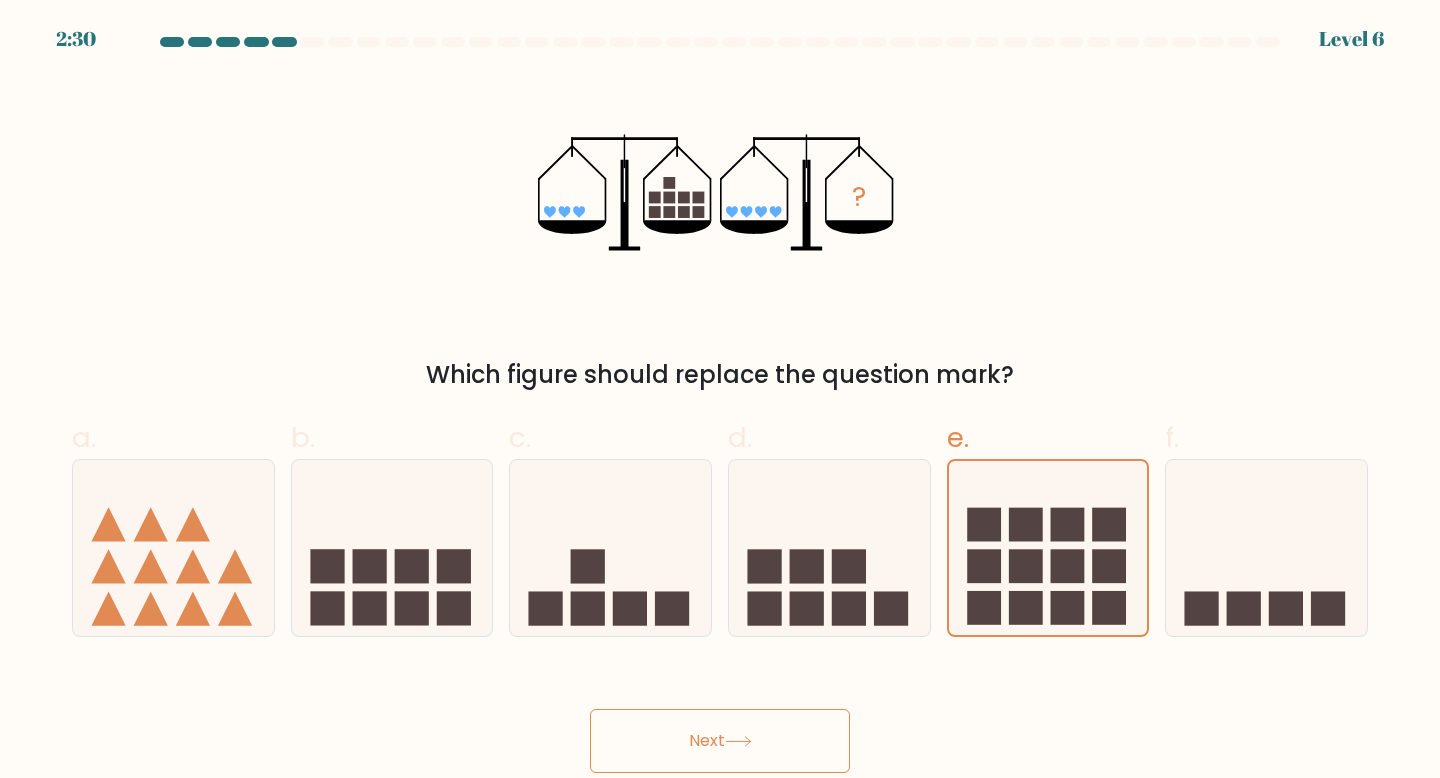 click on "Next" at bounding box center [720, 741] 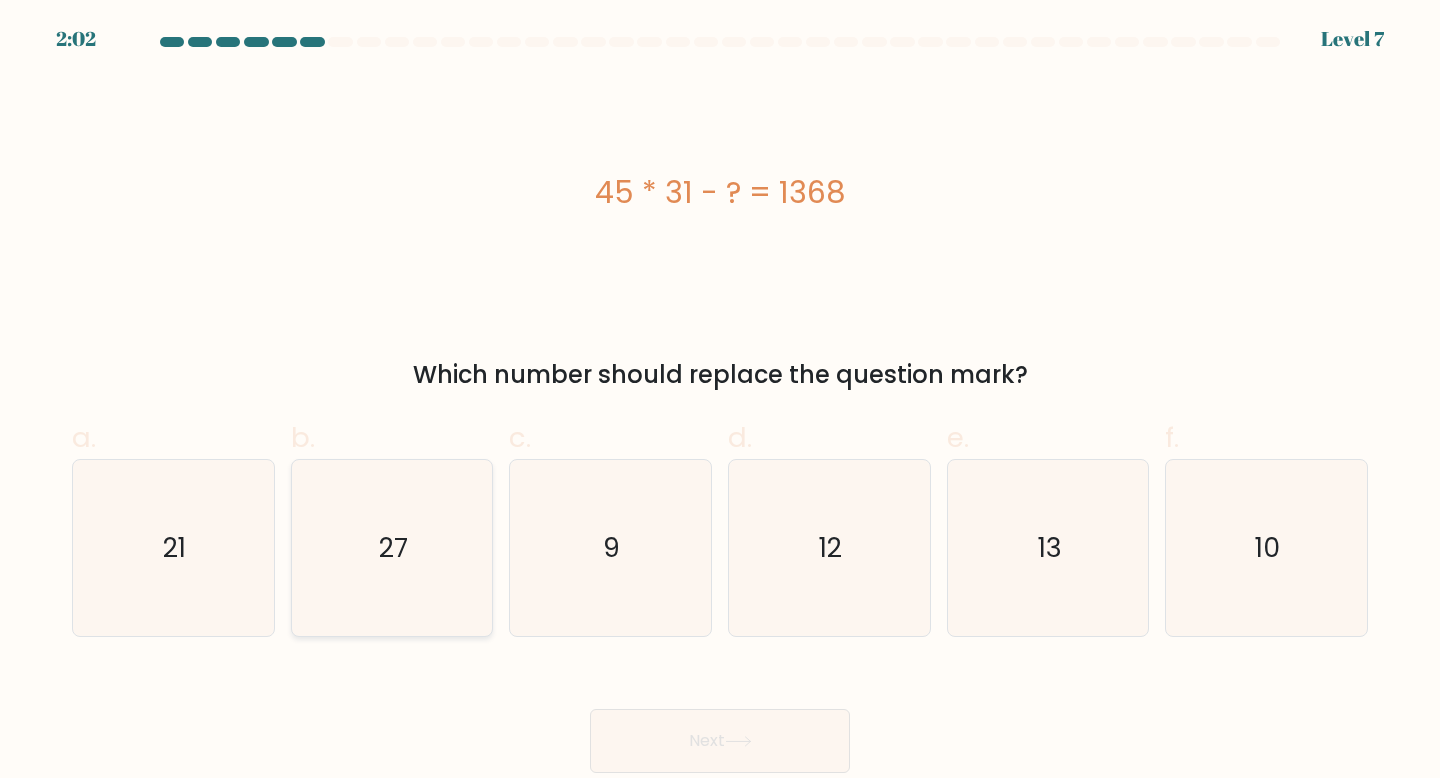 click on "27" at bounding box center (392, 548) 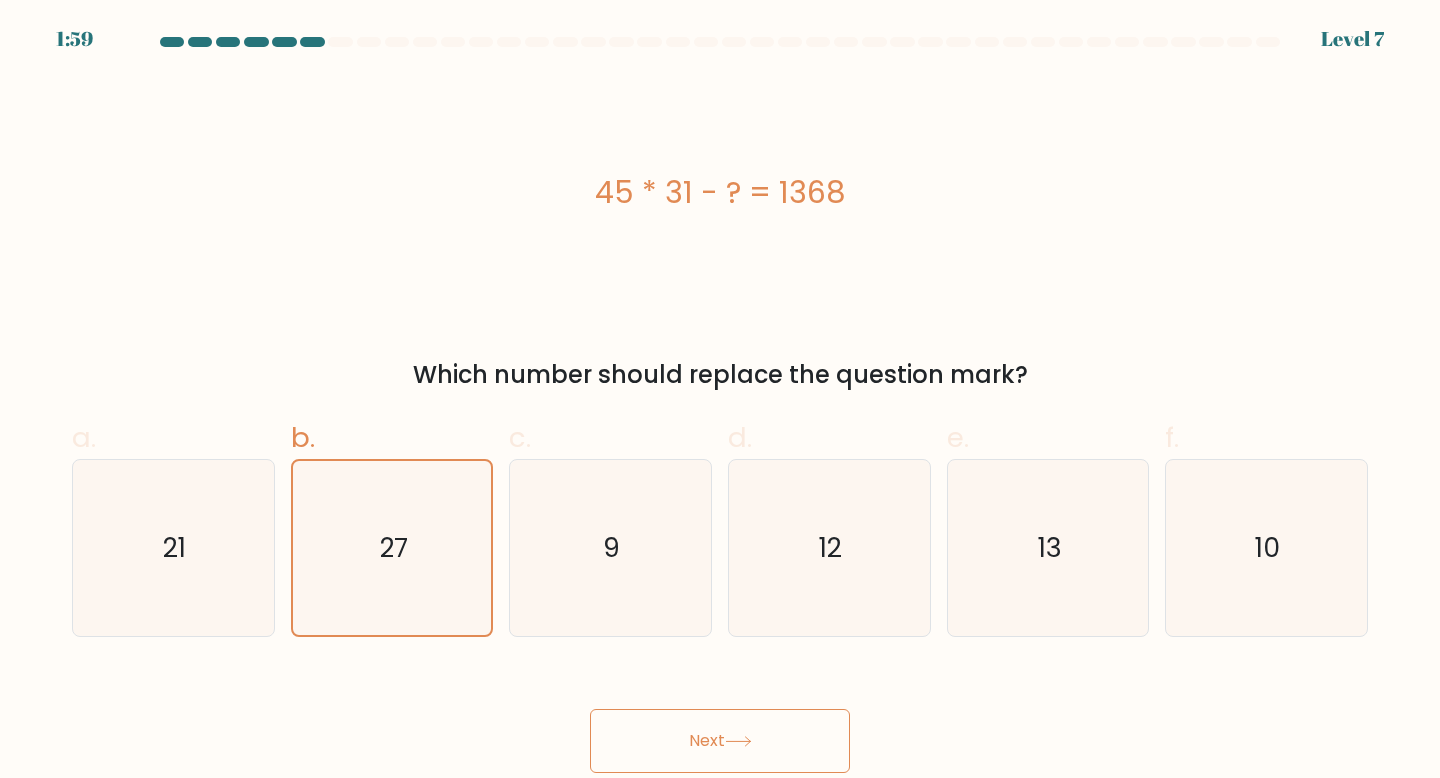 click on "Next" at bounding box center (720, 741) 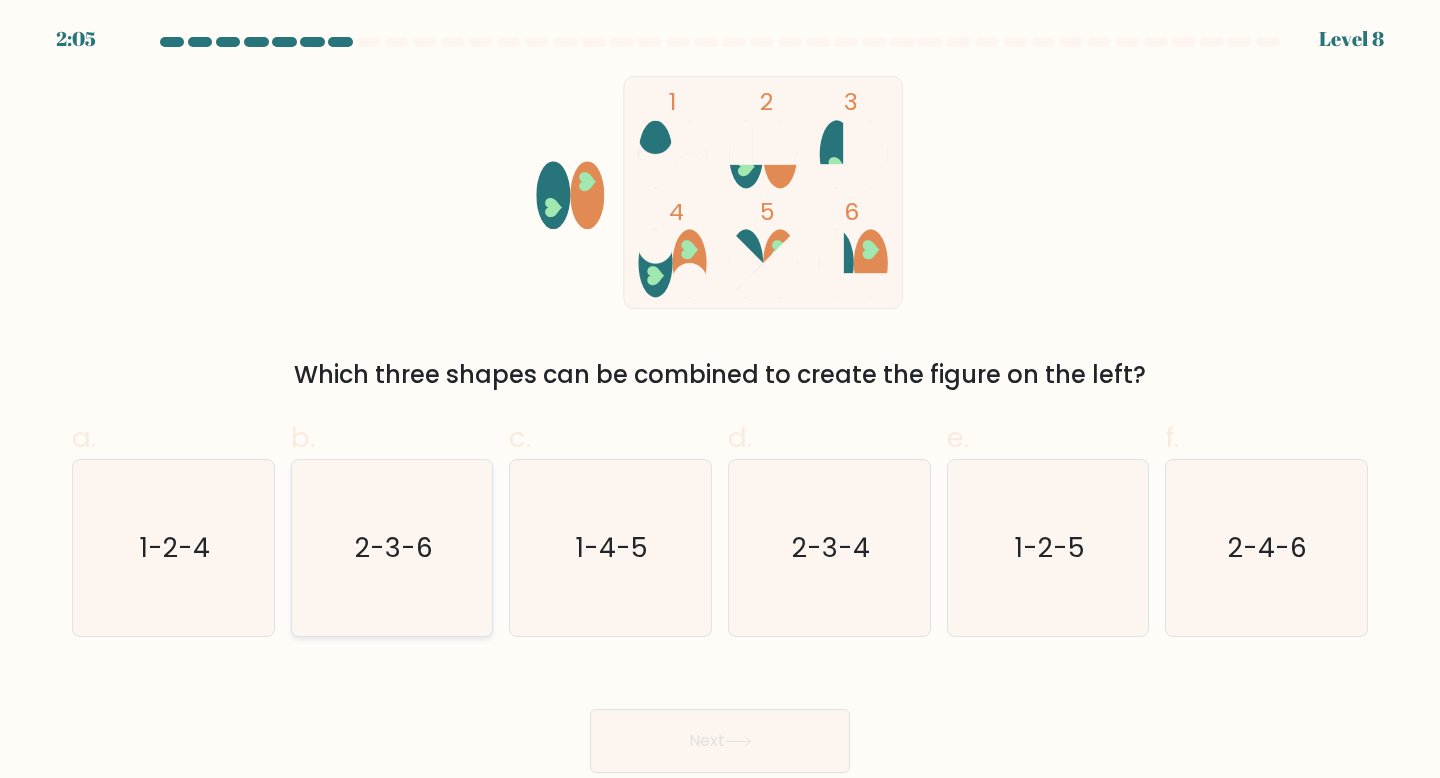 click on "2-3-6" at bounding box center (392, 548) 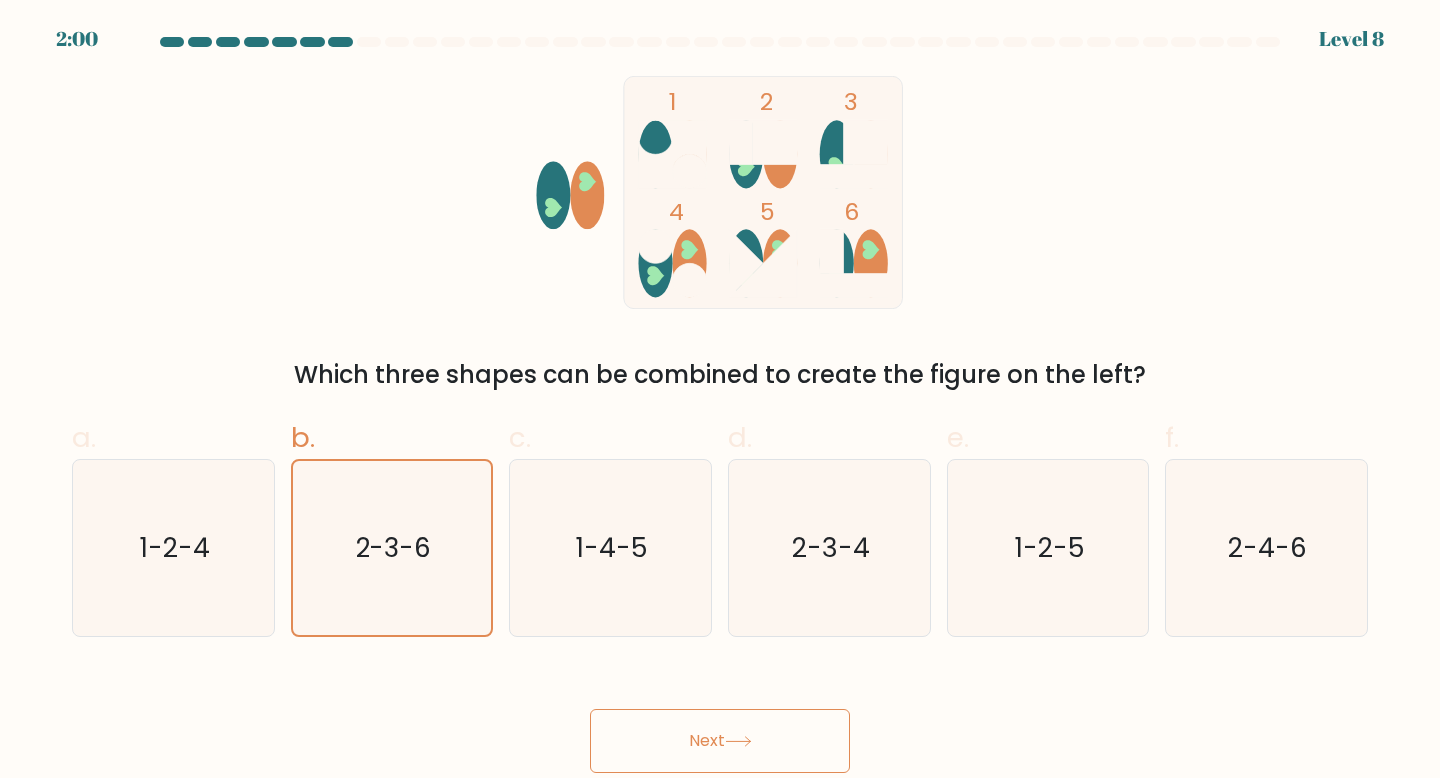 click on "Next" at bounding box center [720, 741] 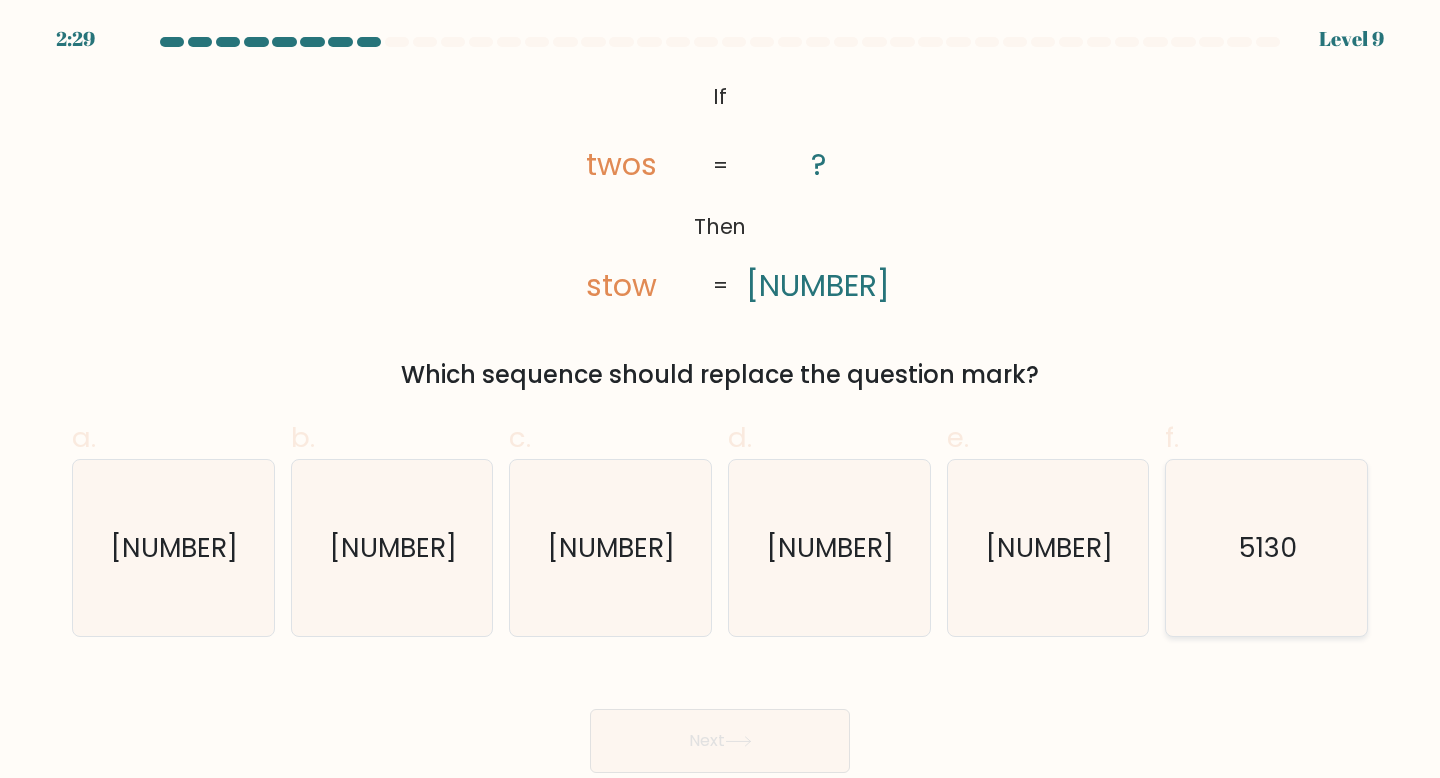 click on "5130" at bounding box center [1266, 548] 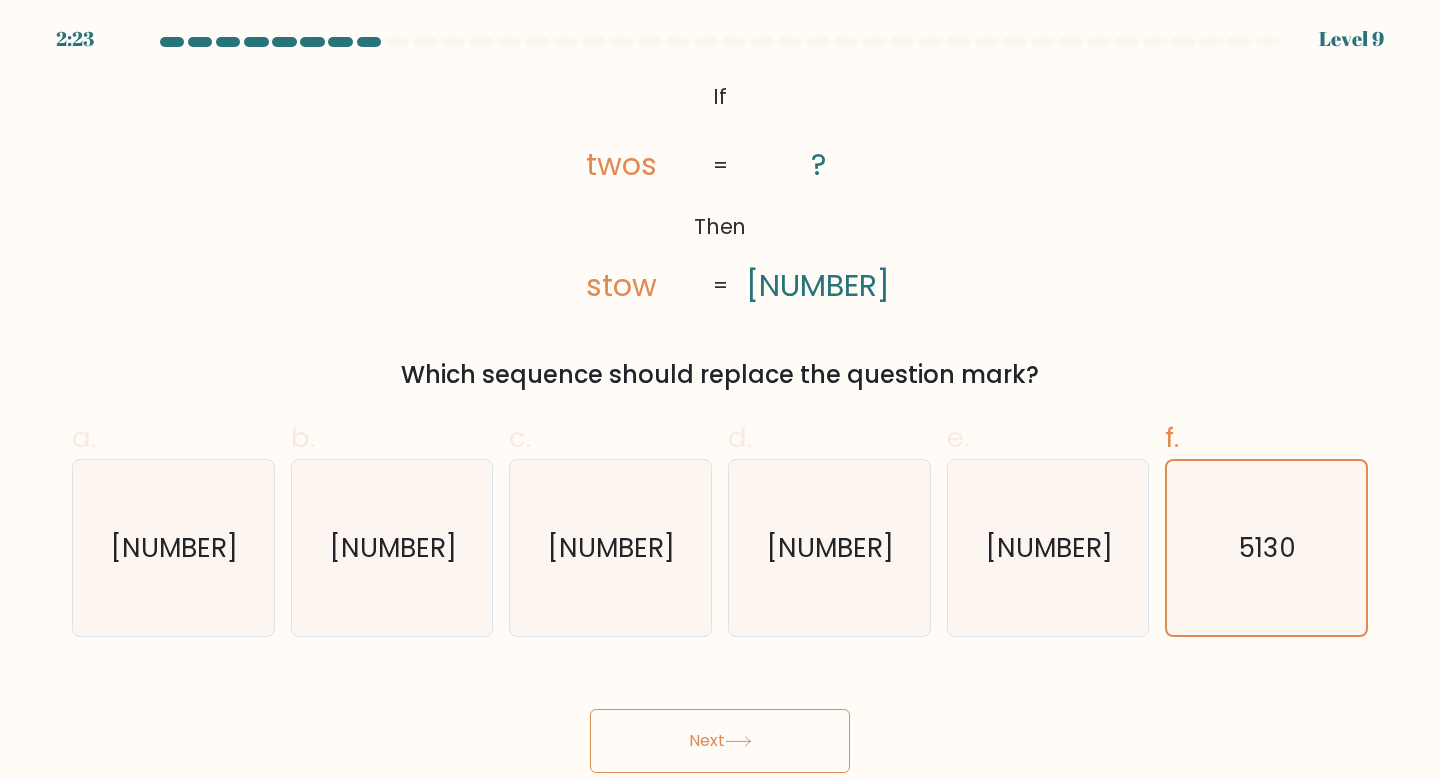 click on "Next" at bounding box center [720, 741] 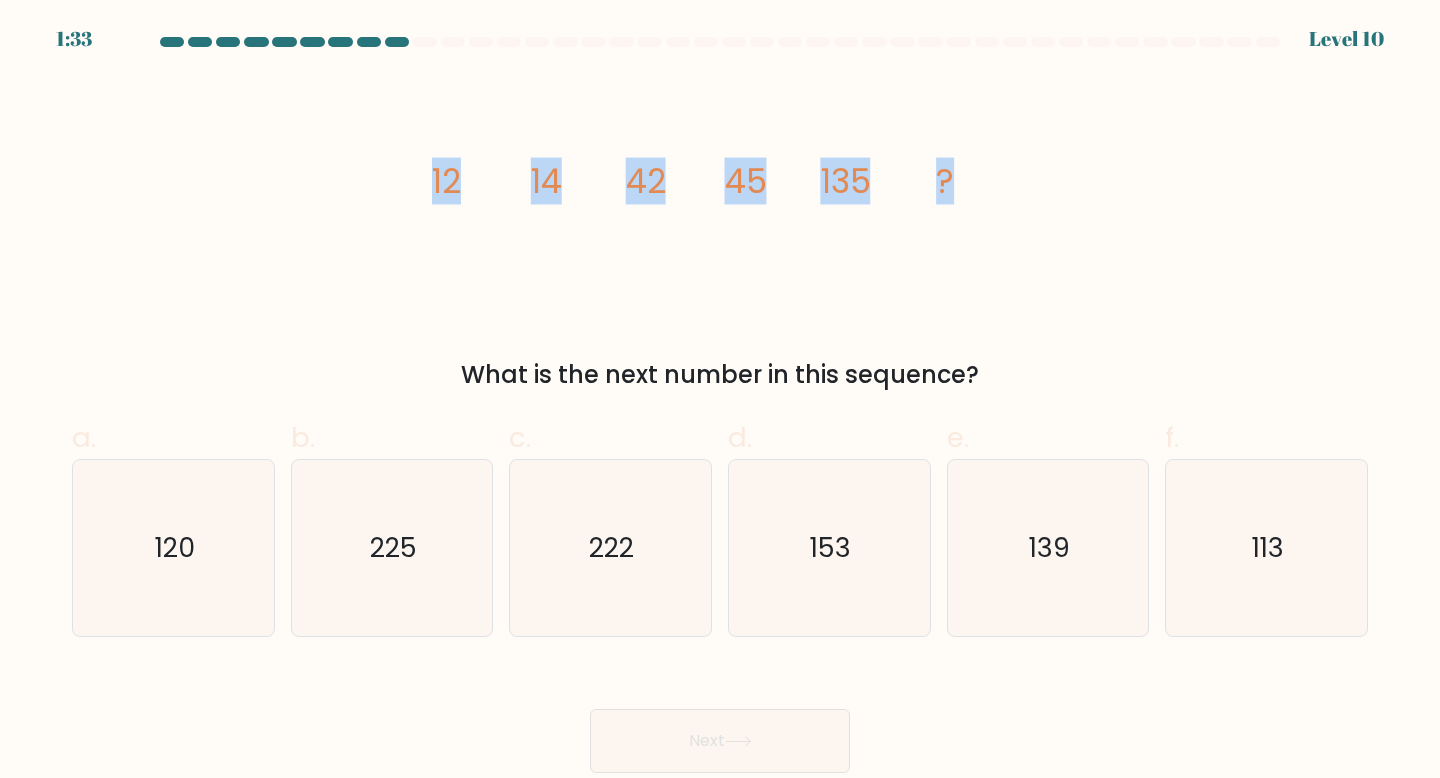 drag, startPoint x: 425, startPoint y: 184, endPoint x: 1031, endPoint y: 207, distance: 606.43634 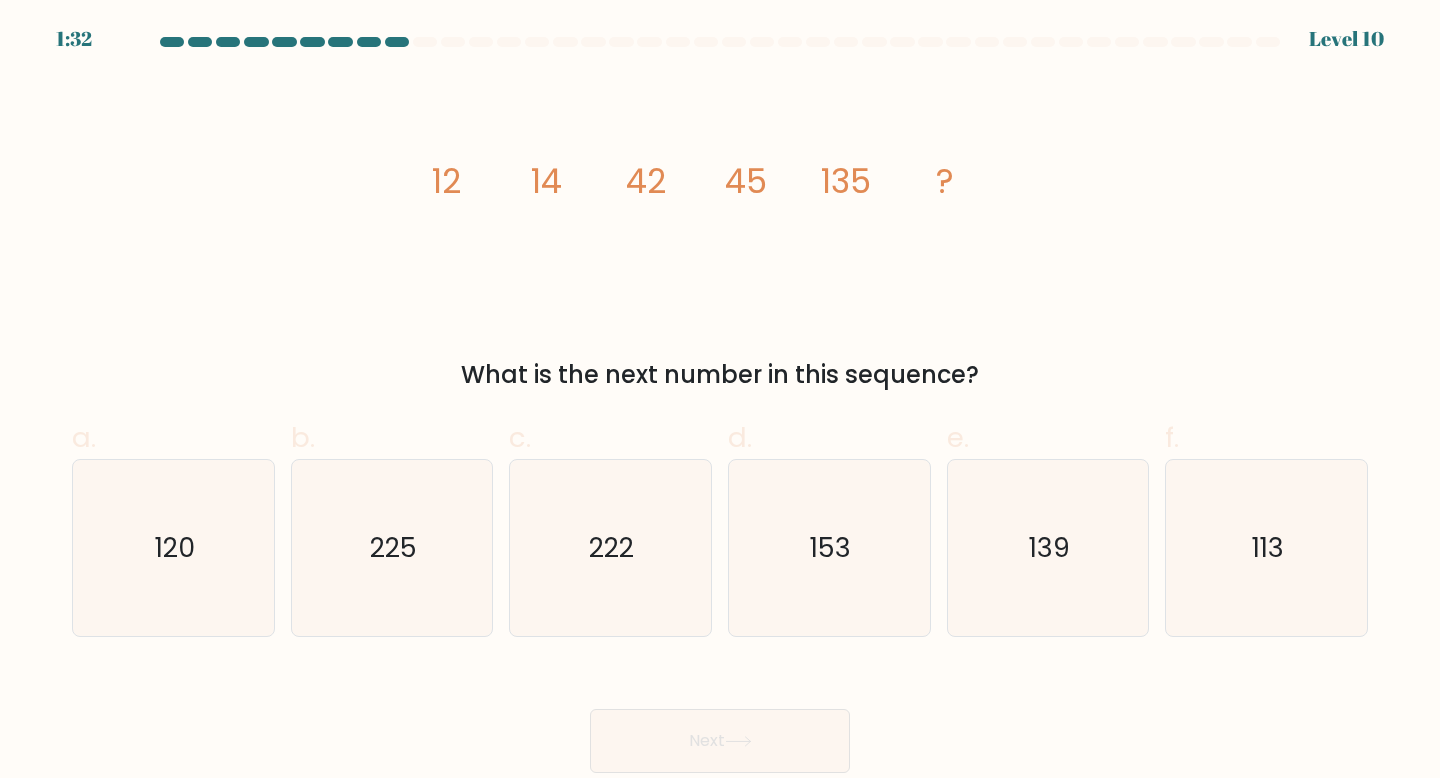 click on "image/svg+xml
[NUMBER]
[NUMBER]
[NUMBER]
[NUMBER]
[NUMBER]
[NUMBER]
What is the next number in this sequence?" at bounding box center (720, 234) 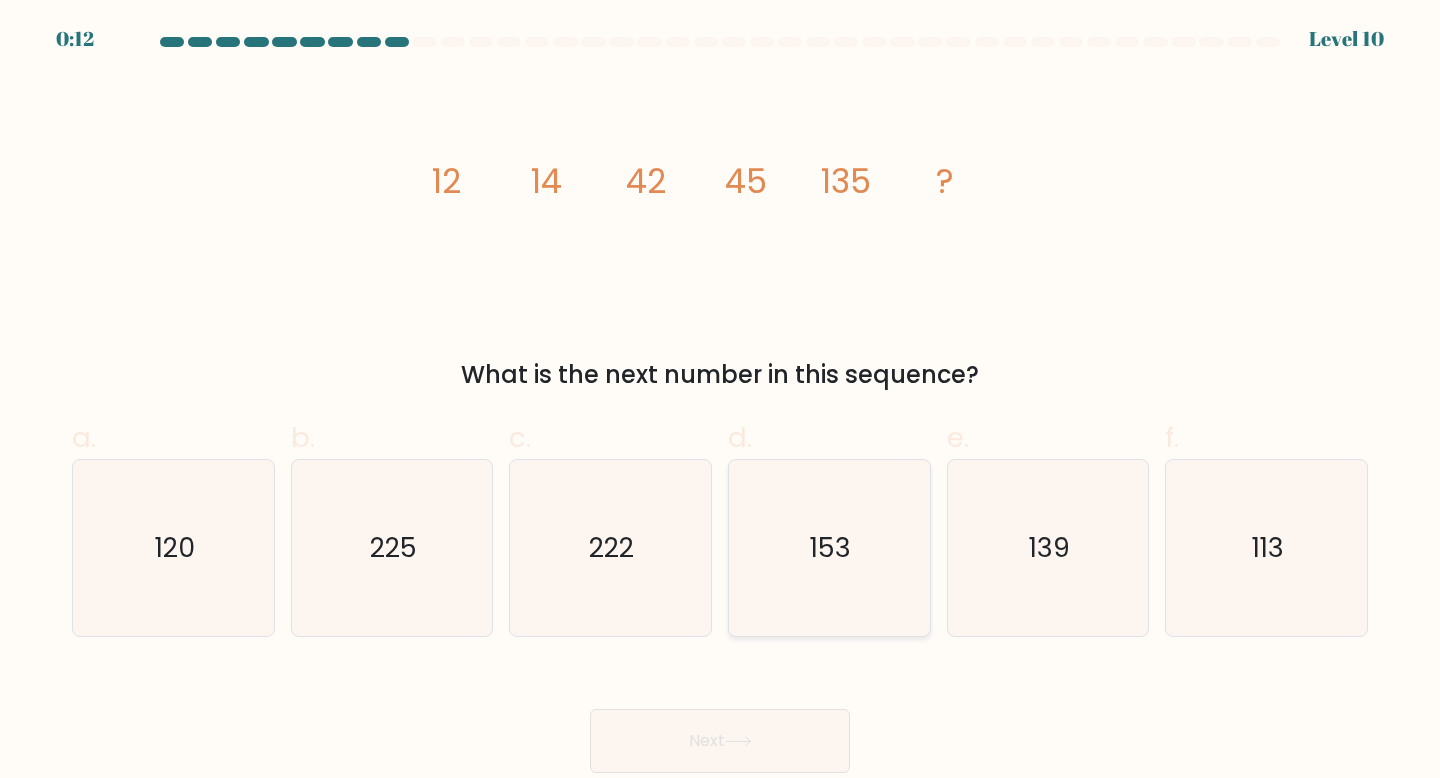 click on "153" at bounding box center (829, 548) 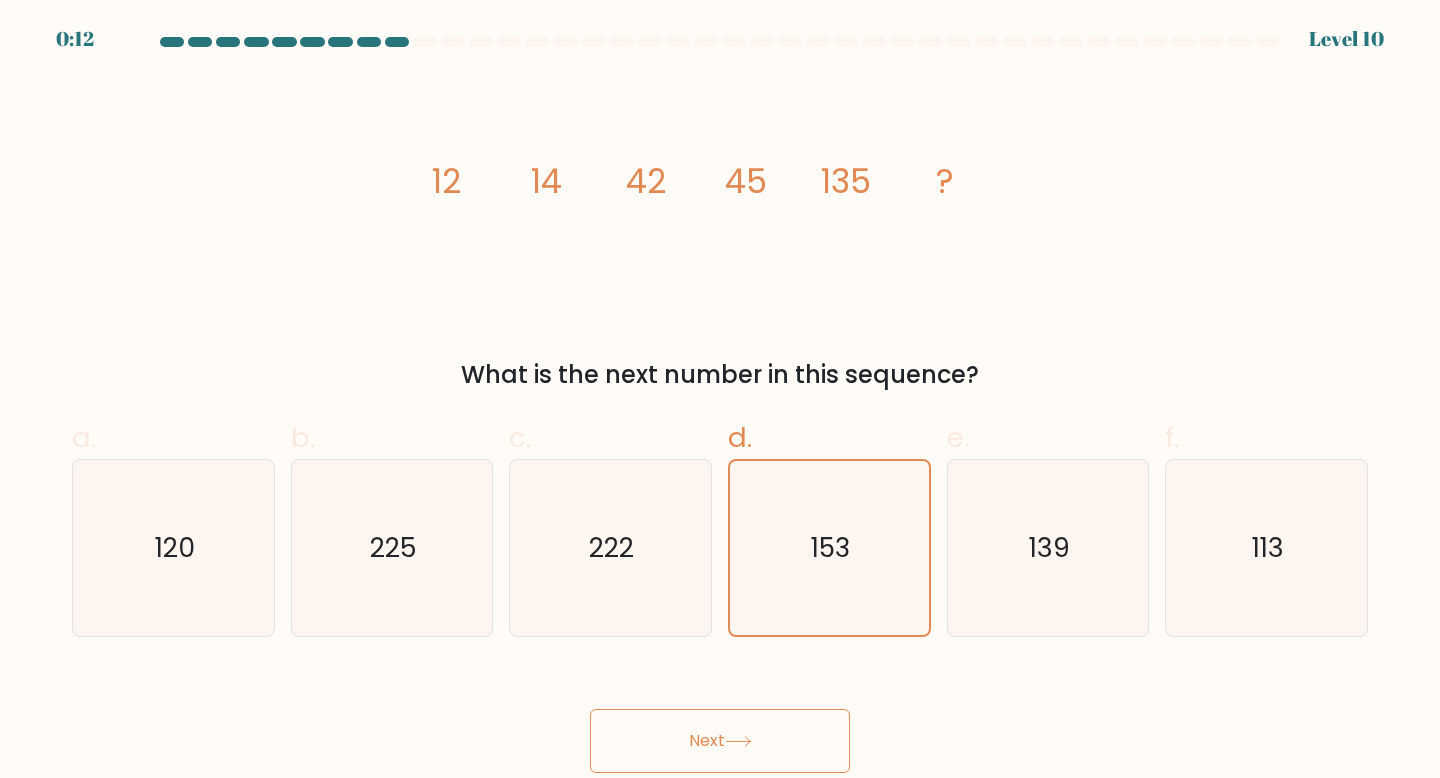 click on "Next" at bounding box center [720, 741] 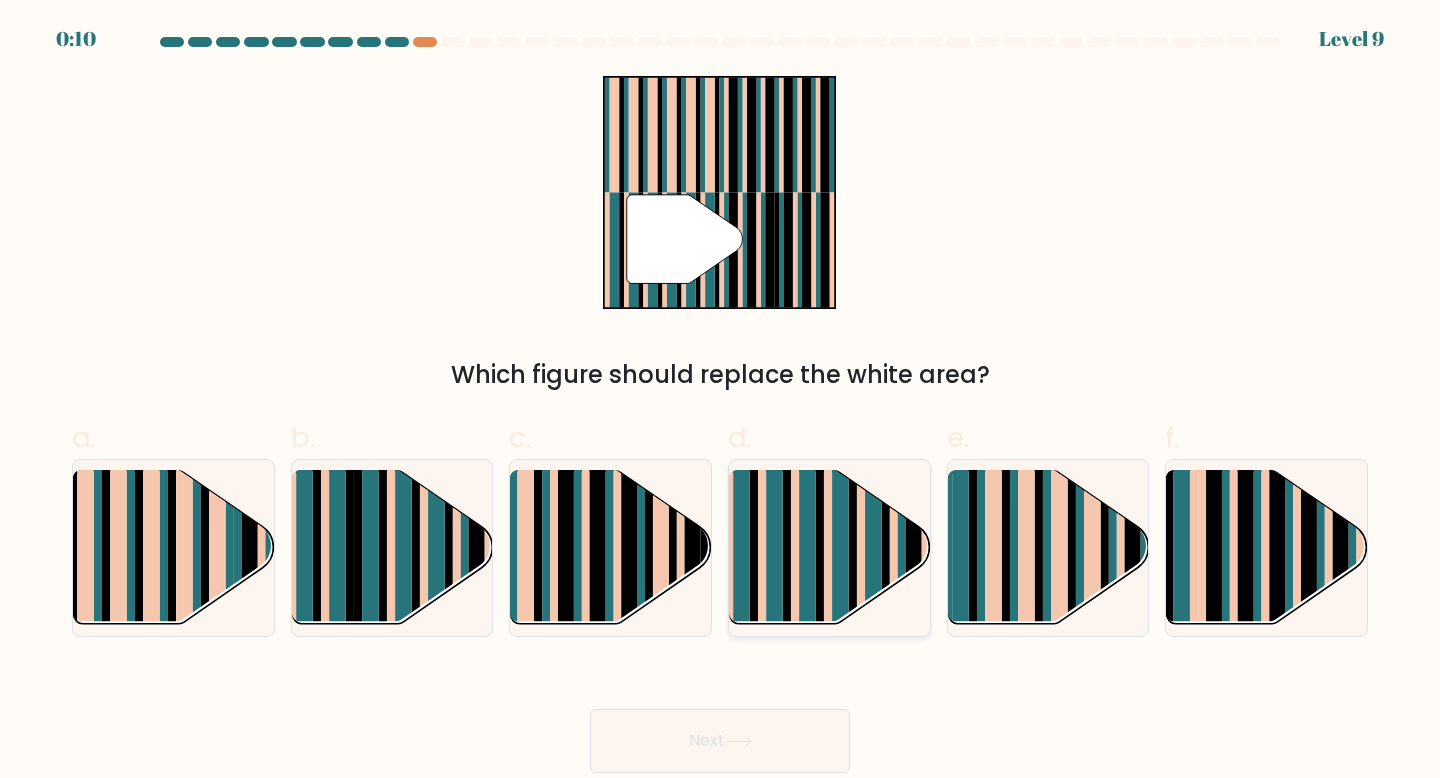 click at bounding box center (841, 565) 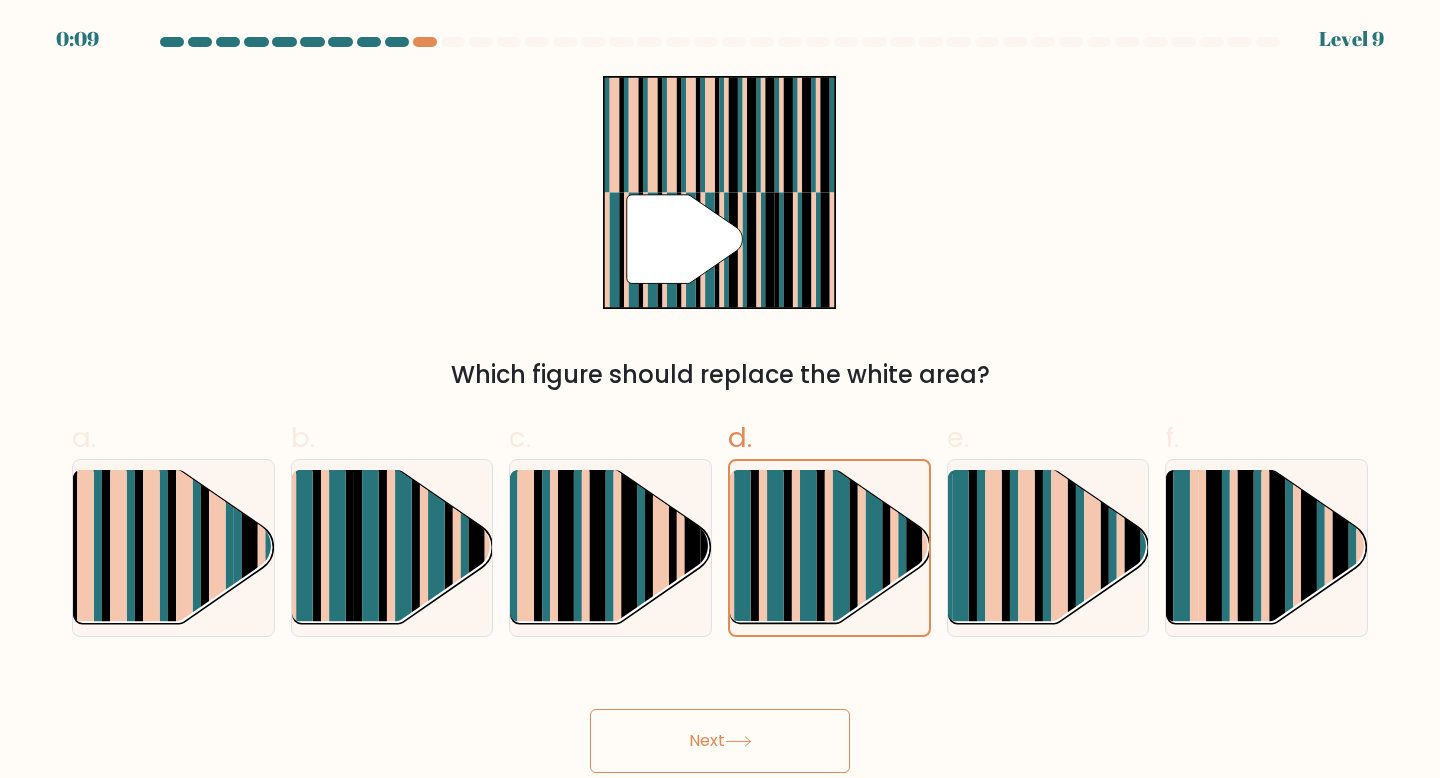 click on "Next" at bounding box center (720, 741) 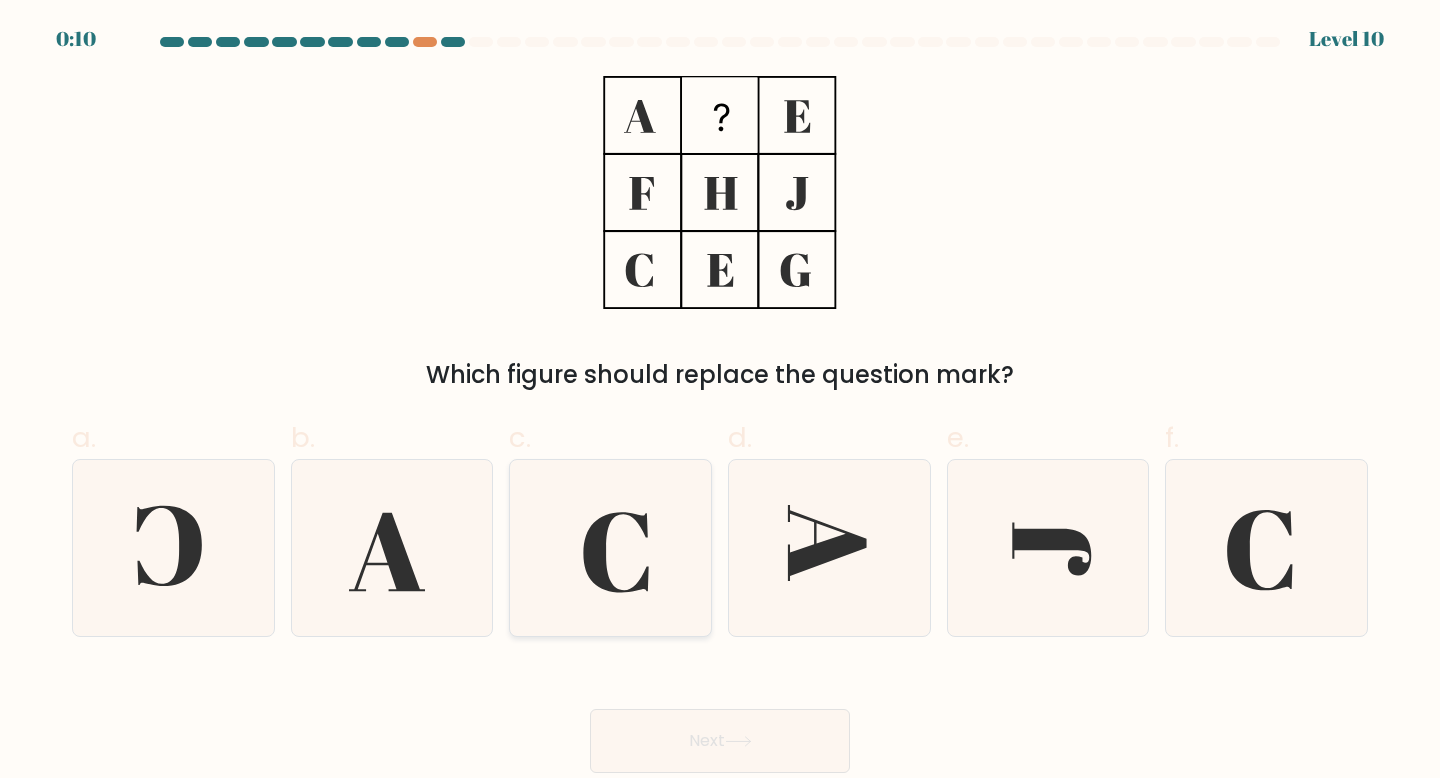 click at bounding box center (610, 548) 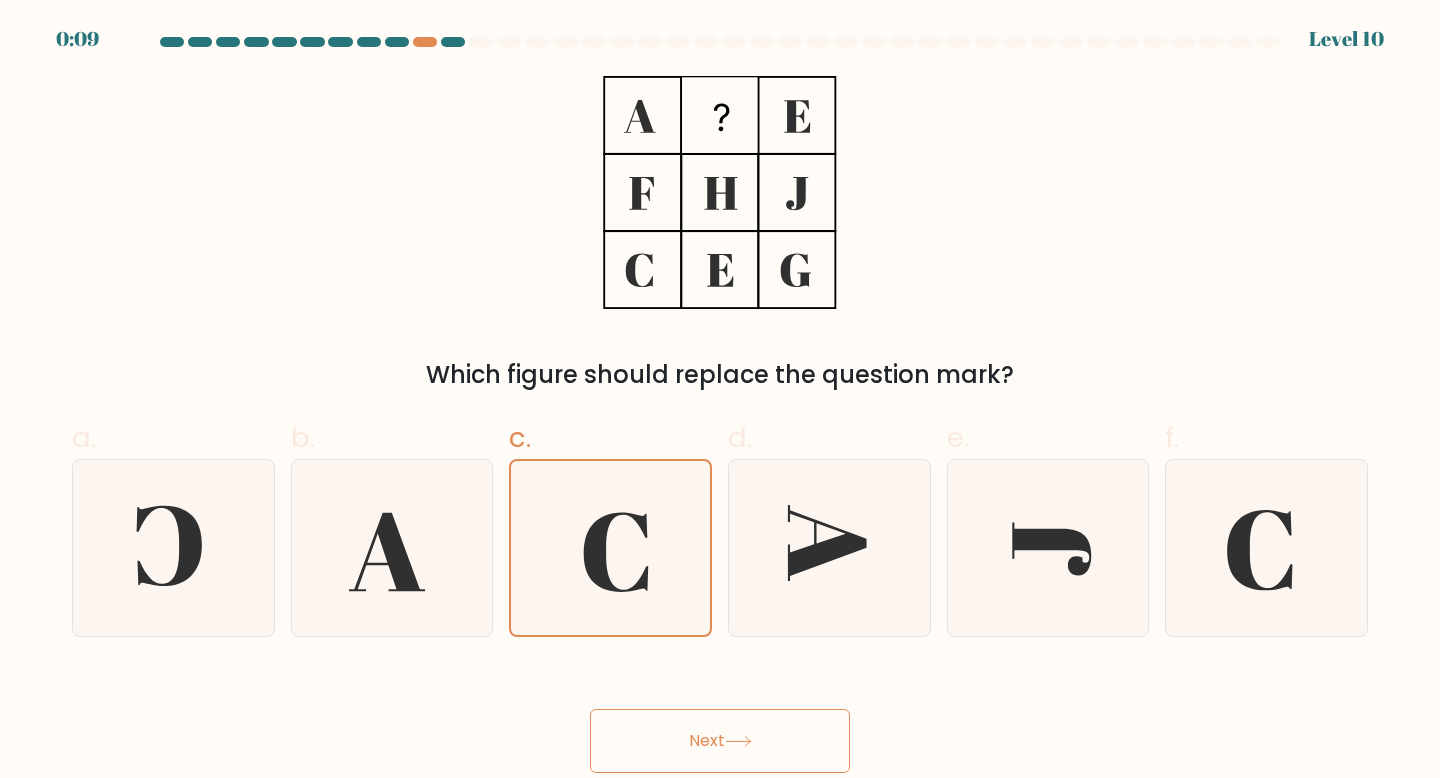 click on "Next" at bounding box center [720, 741] 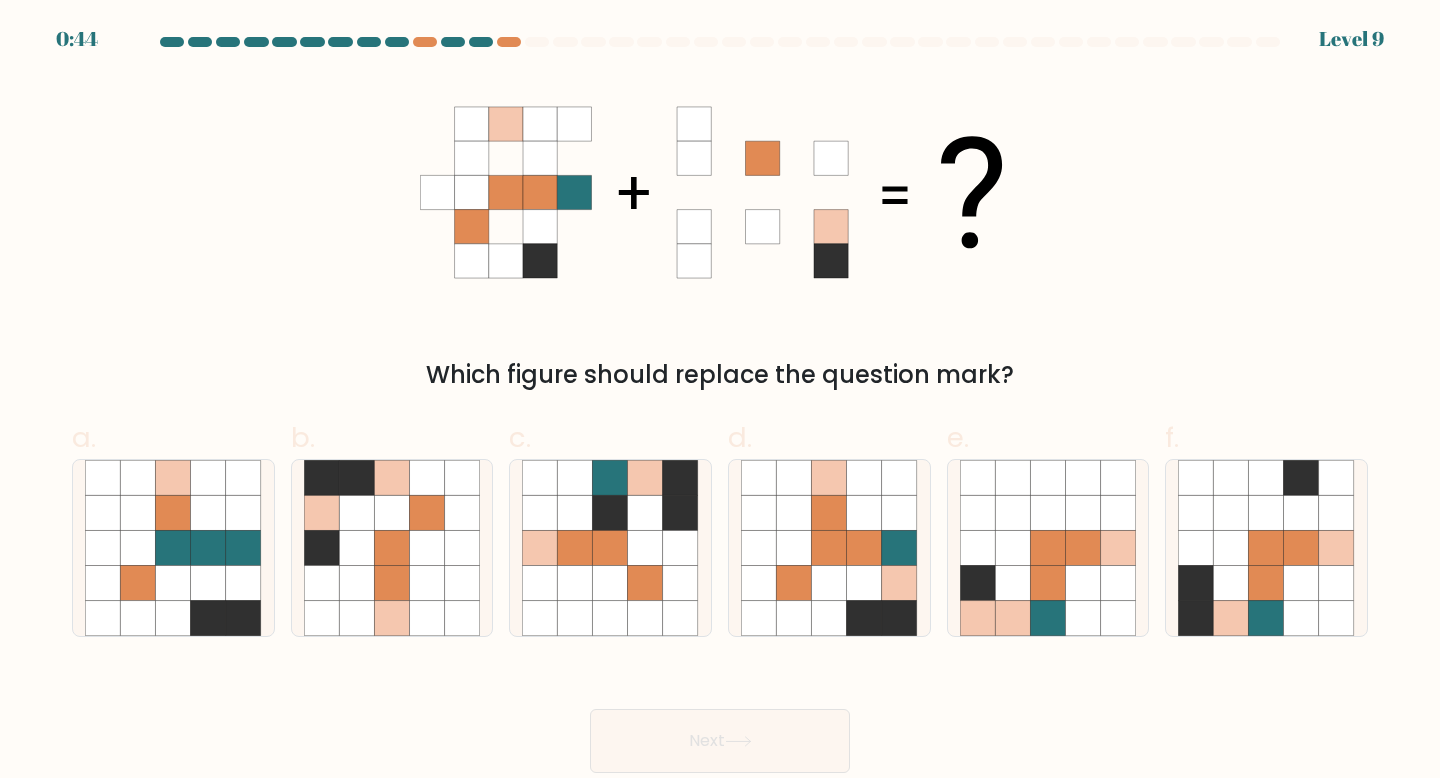 scroll, scrollTop: 0, scrollLeft: 0, axis: both 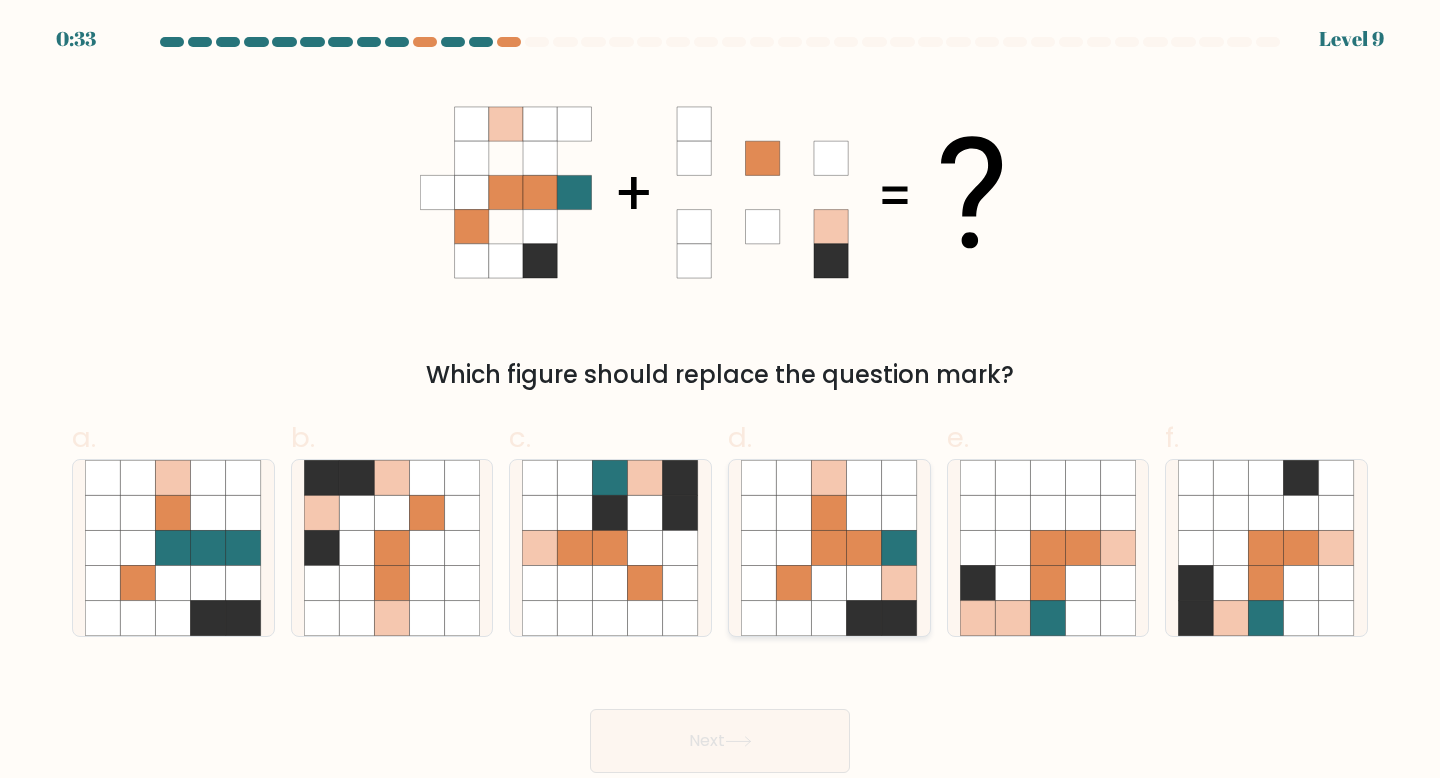 click at bounding box center [829, 583] 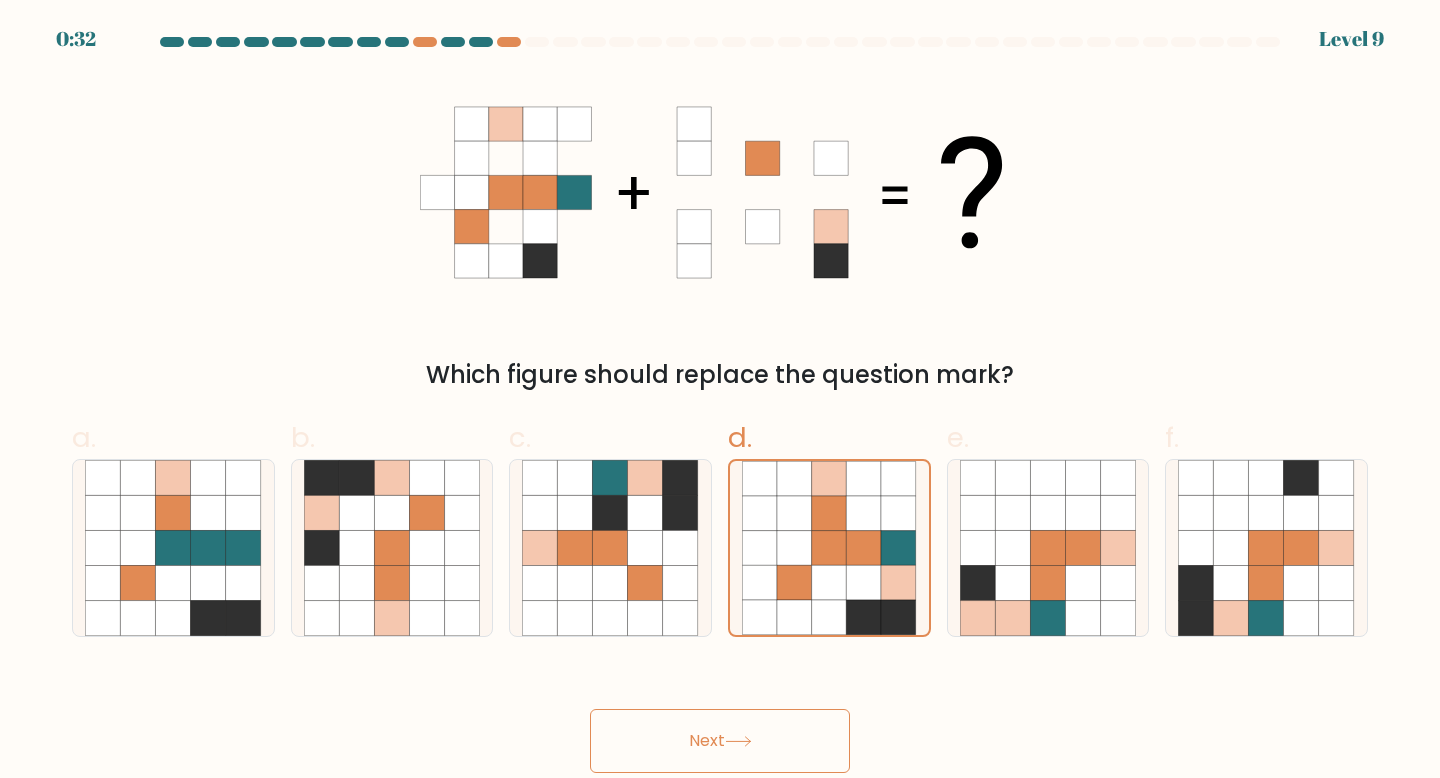 click on "Next" at bounding box center (720, 741) 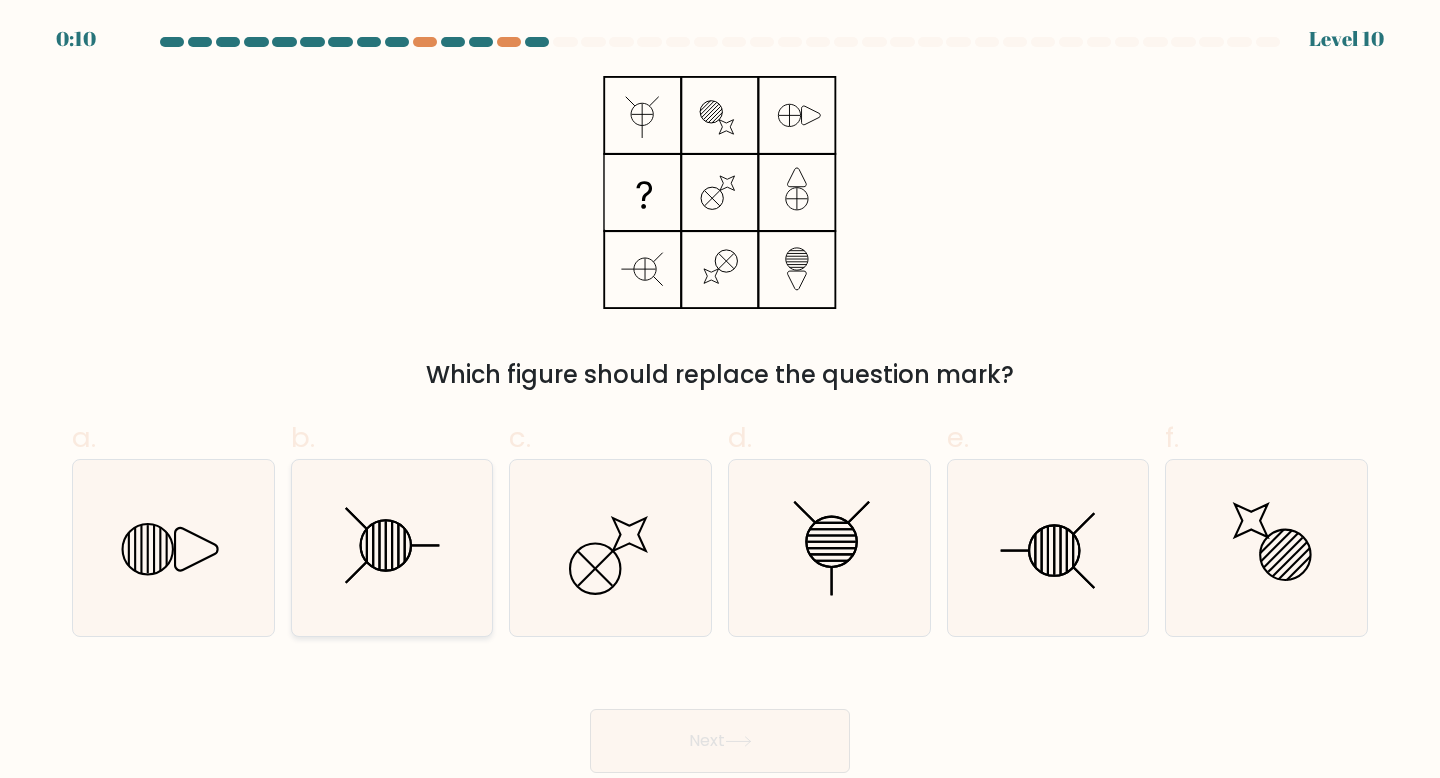 click at bounding box center (392, 548) 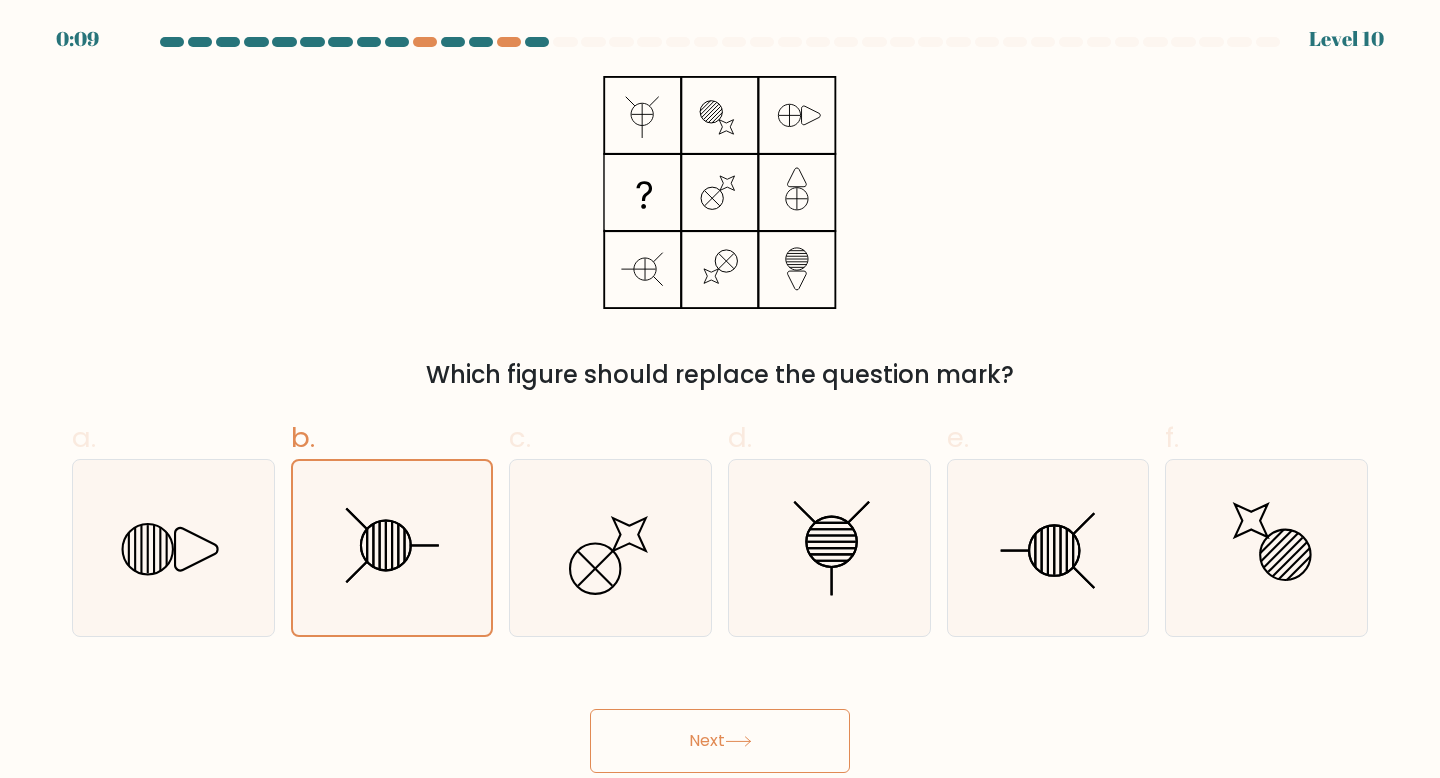 click on "Next" at bounding box center (720, 741) 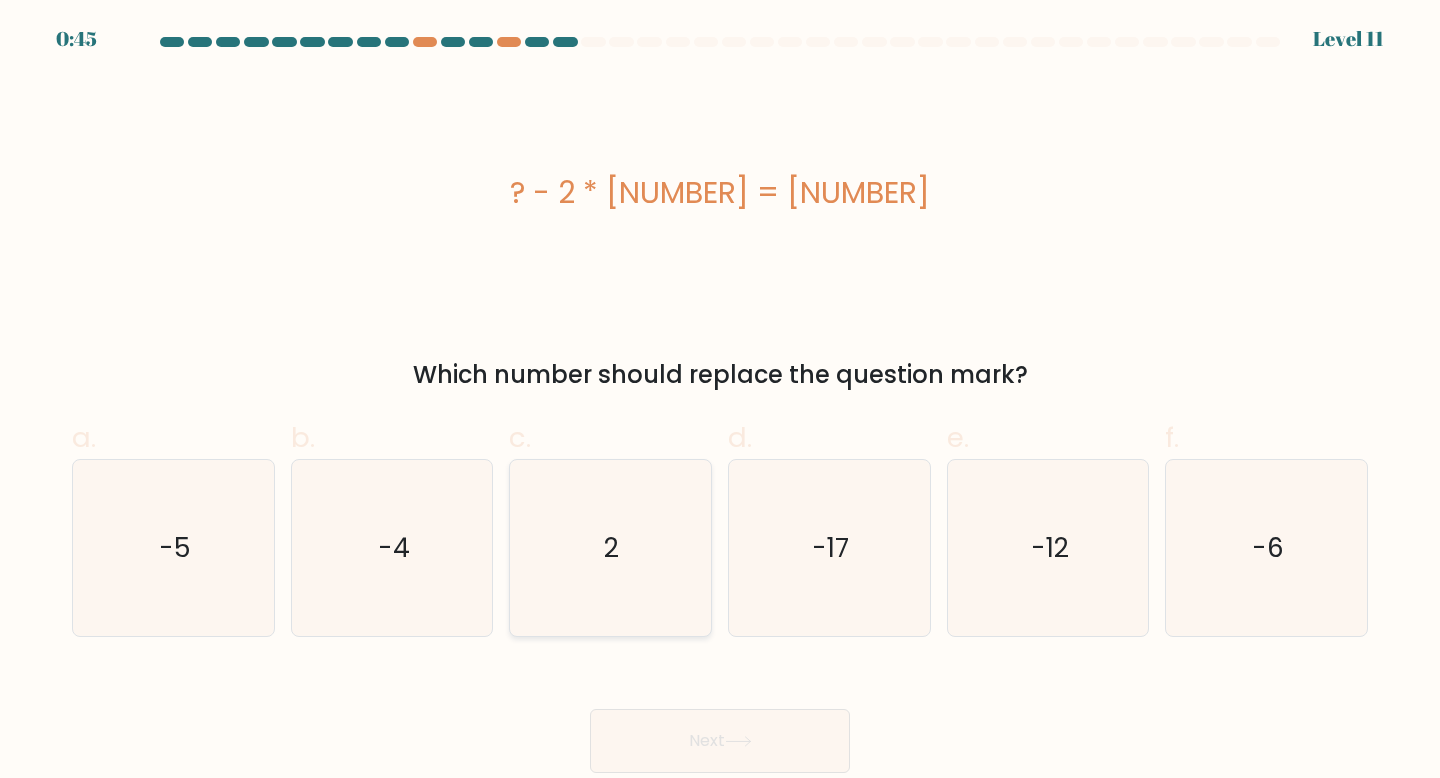 click on "2" at bounding box center [610, 548] 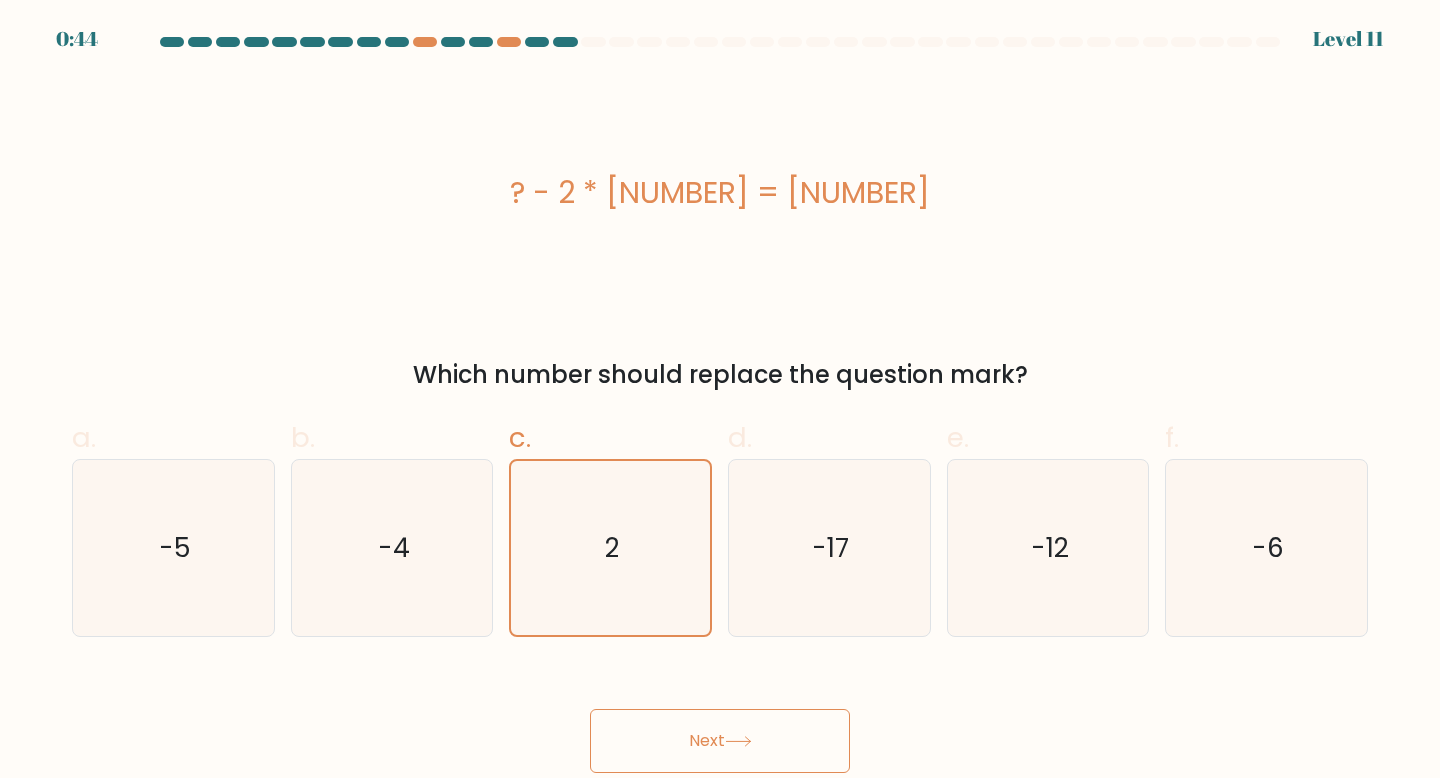 click on "Next" at bounding box center (720, 741) 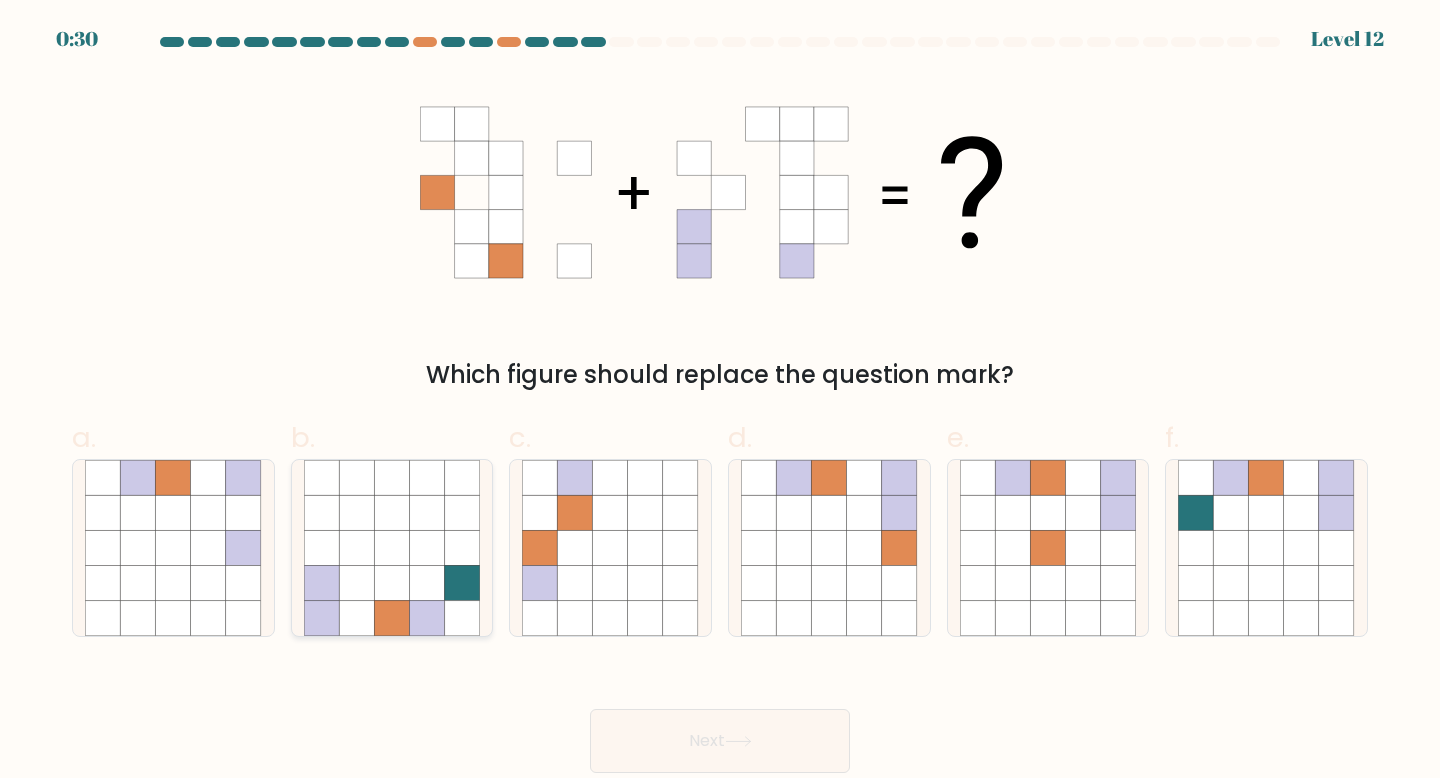 click at bounding box center [462, 583] 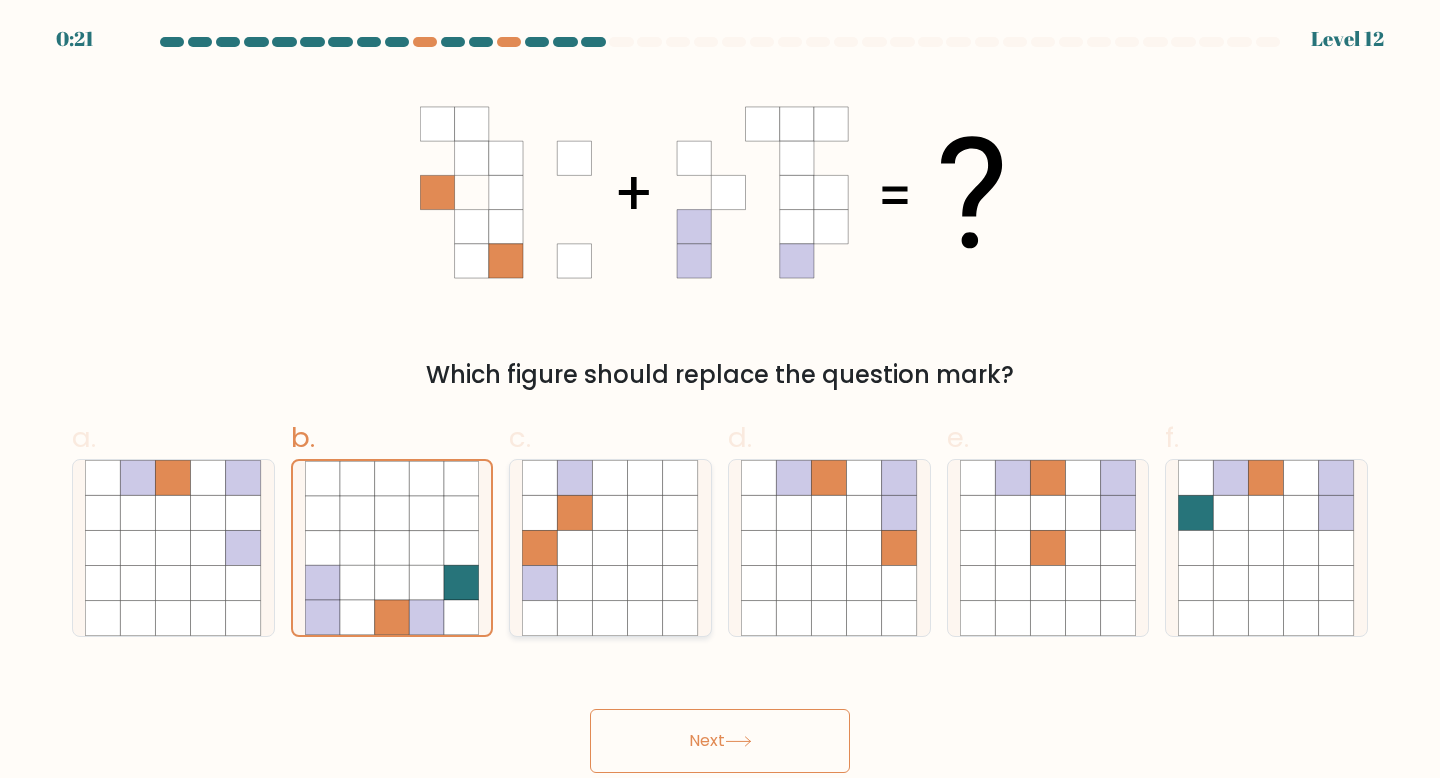 click at bounding box center (575, 547) 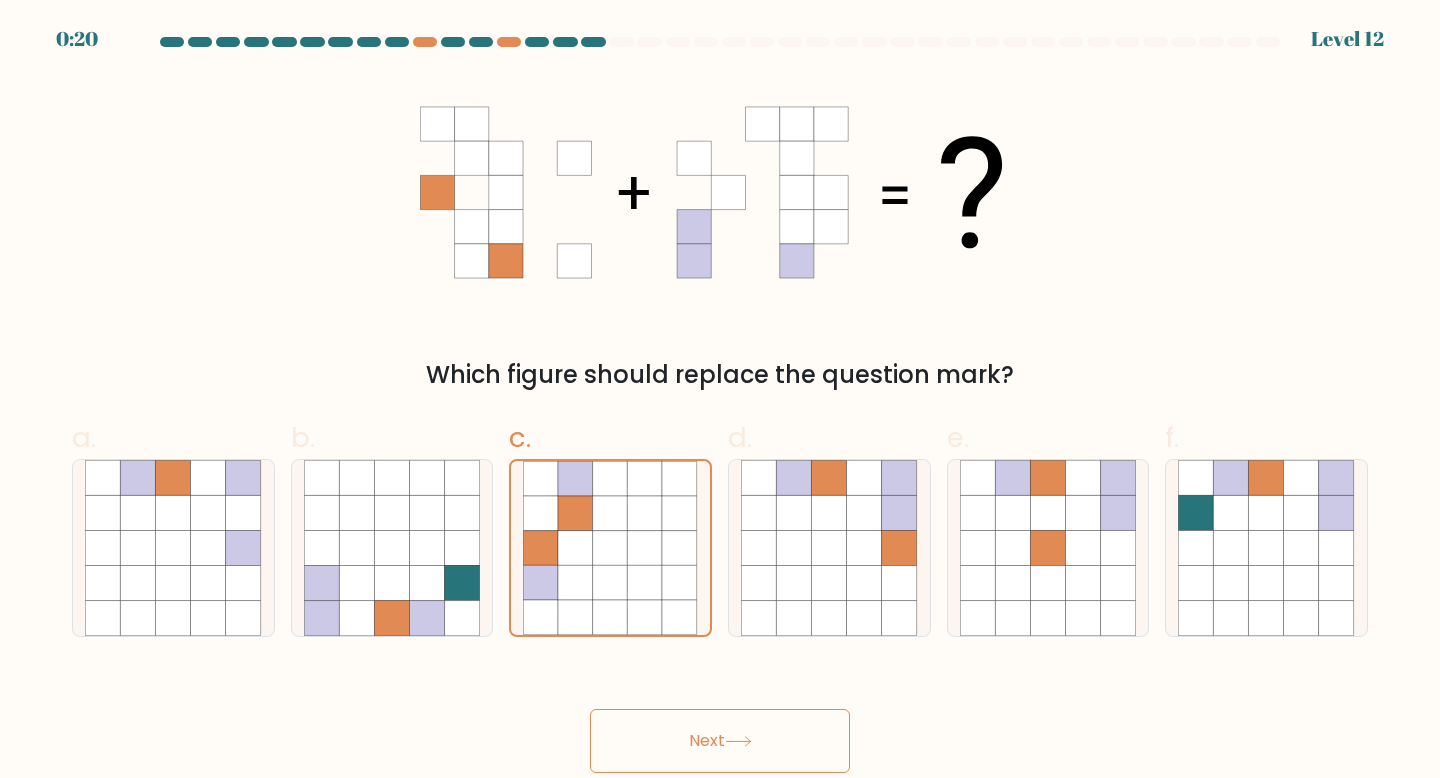 click on "Next" at bounding box center (720, 741) 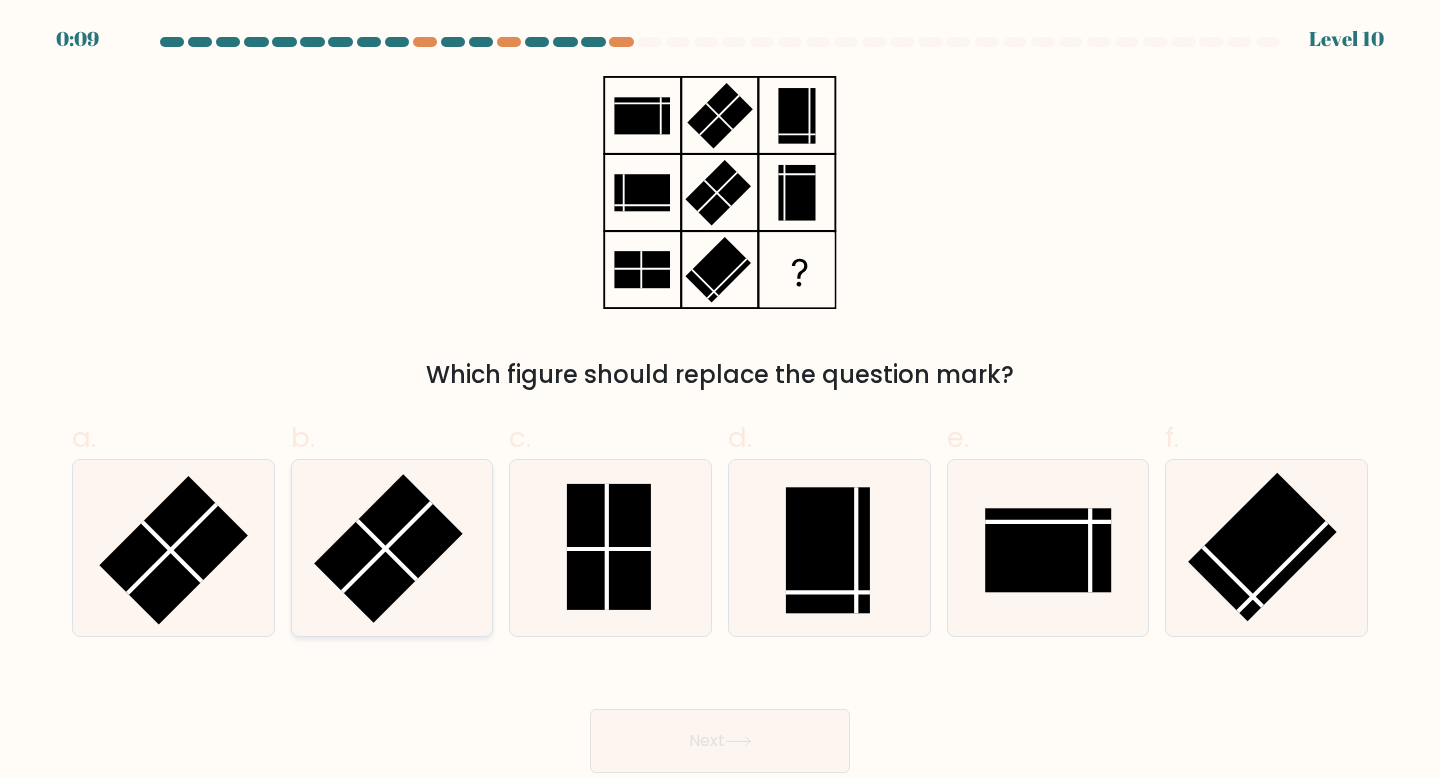 click at bounding box center [388, 548] 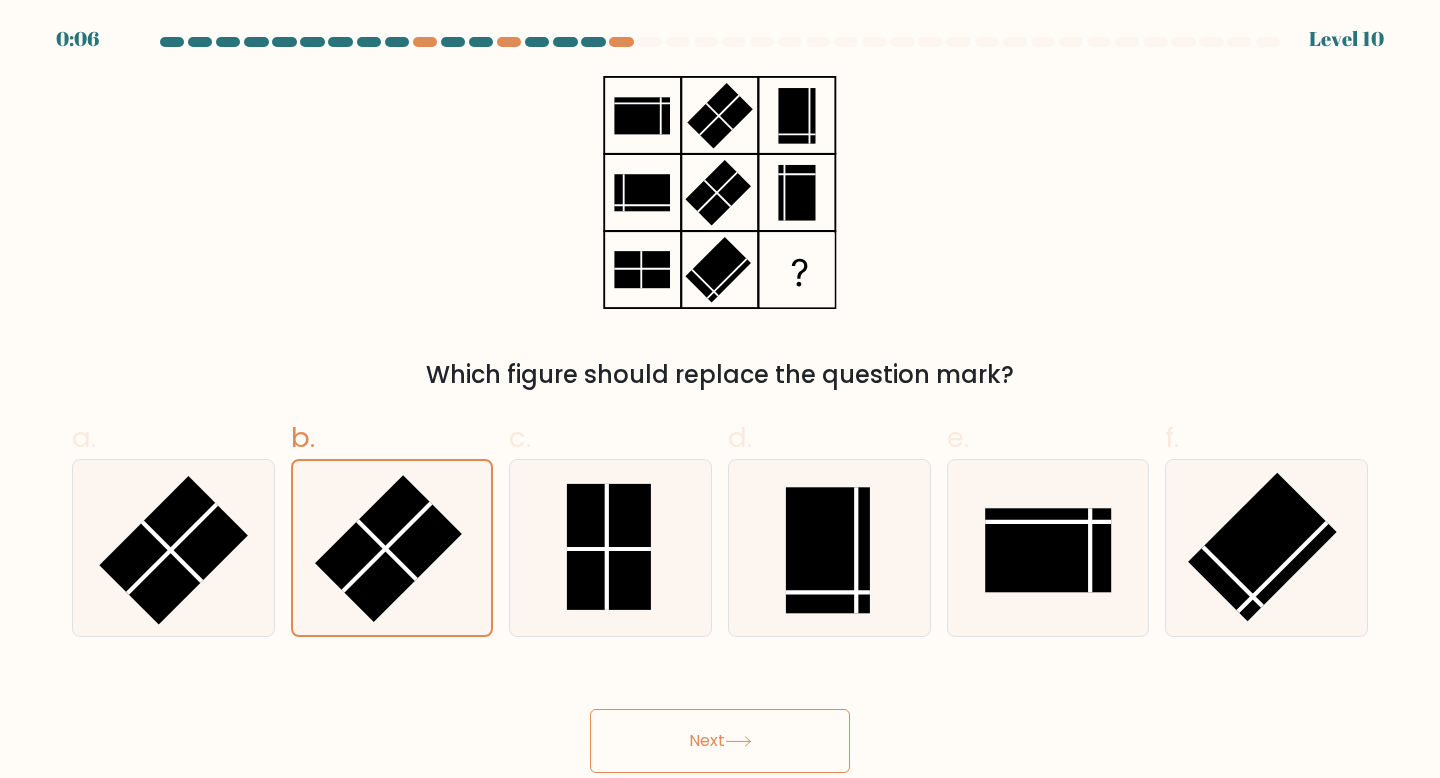 click on "Next" at bounding box center (720, 741) 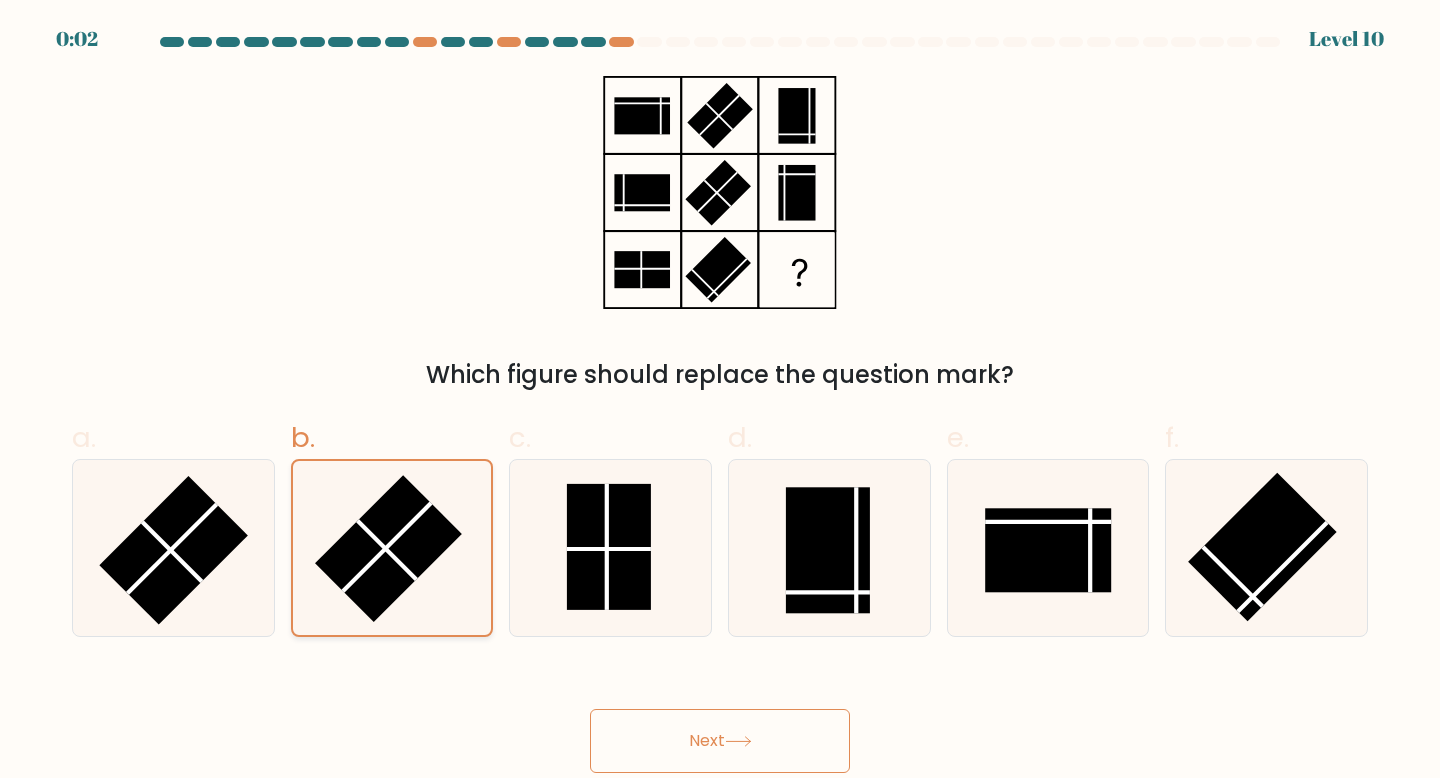 click at bounding box center [388, 548] 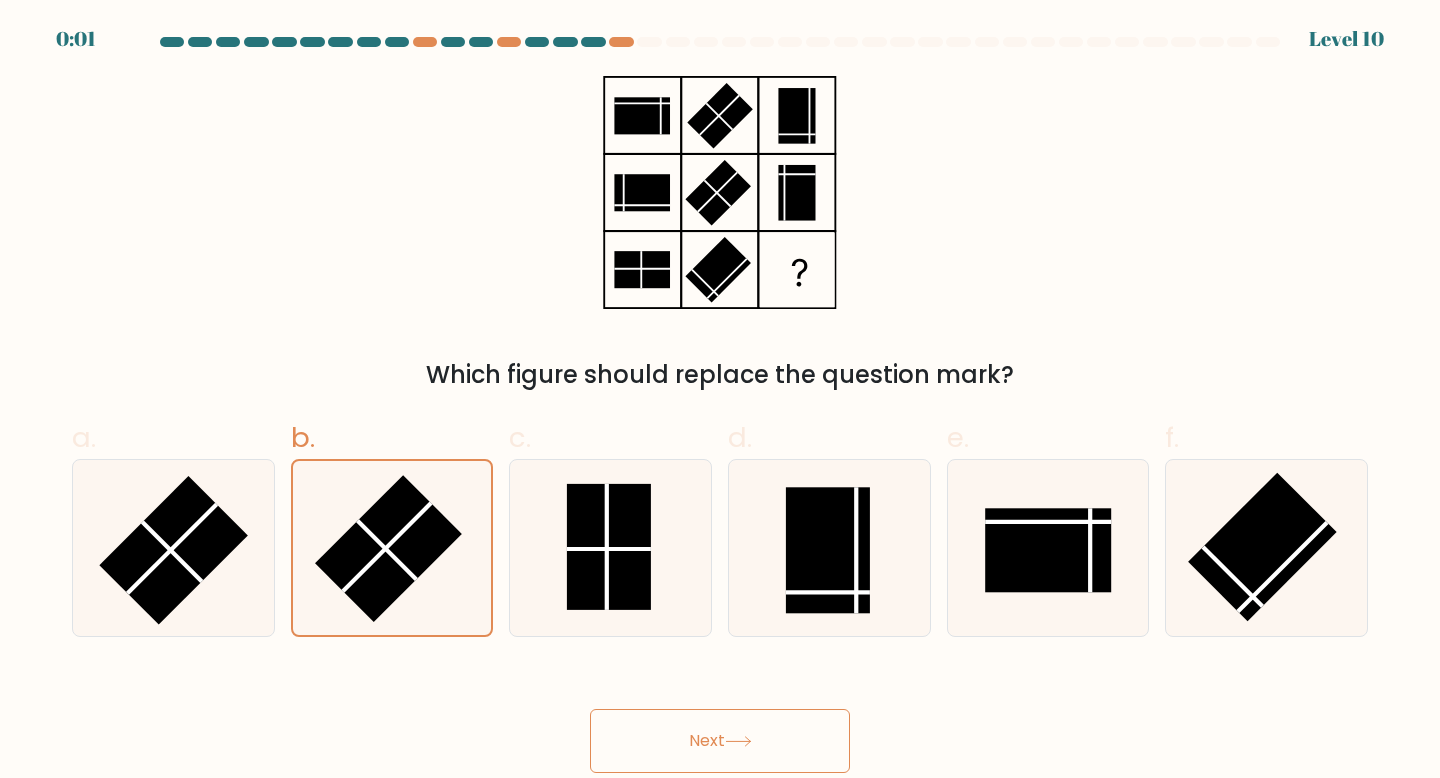 click on "Next" at bounding box center [720, 741] 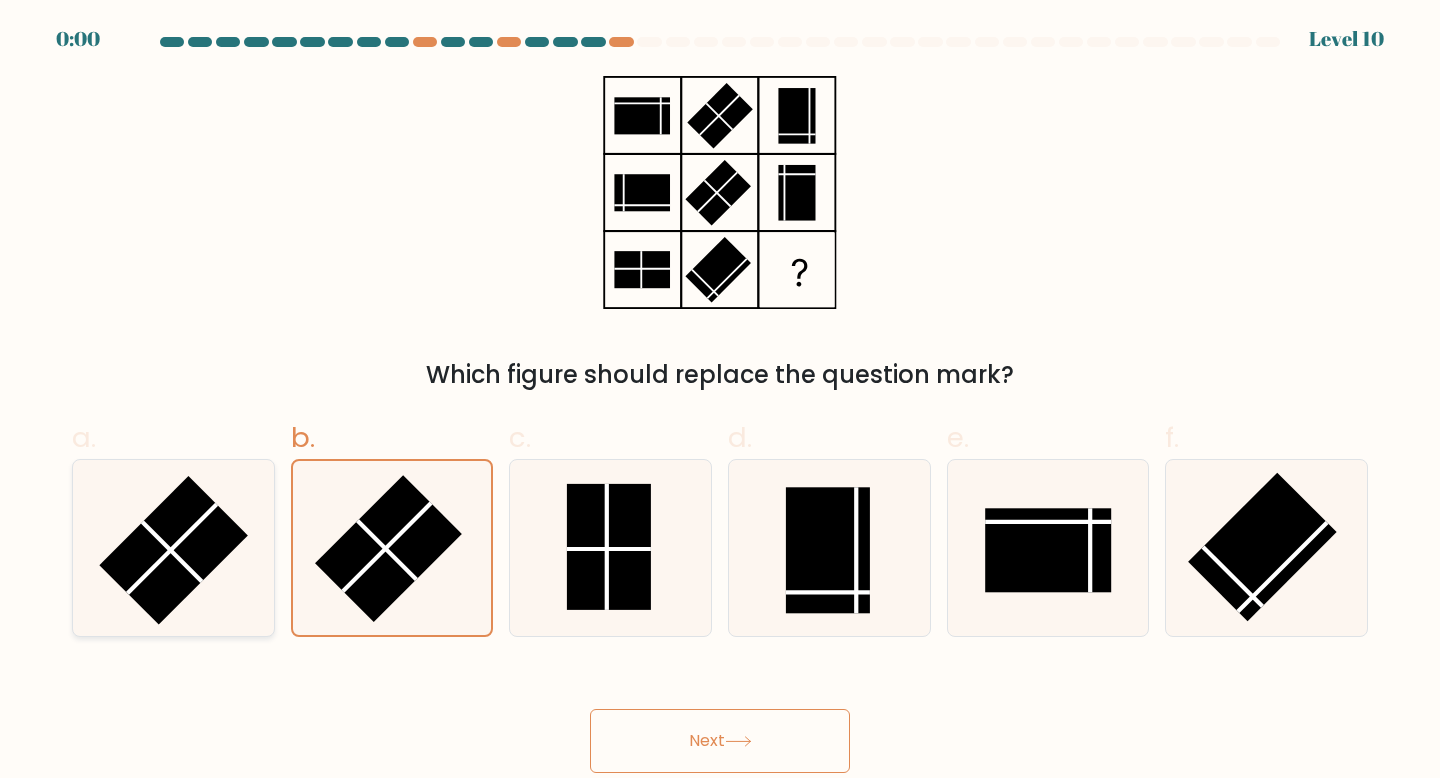 click at bounding box center [173, 548] 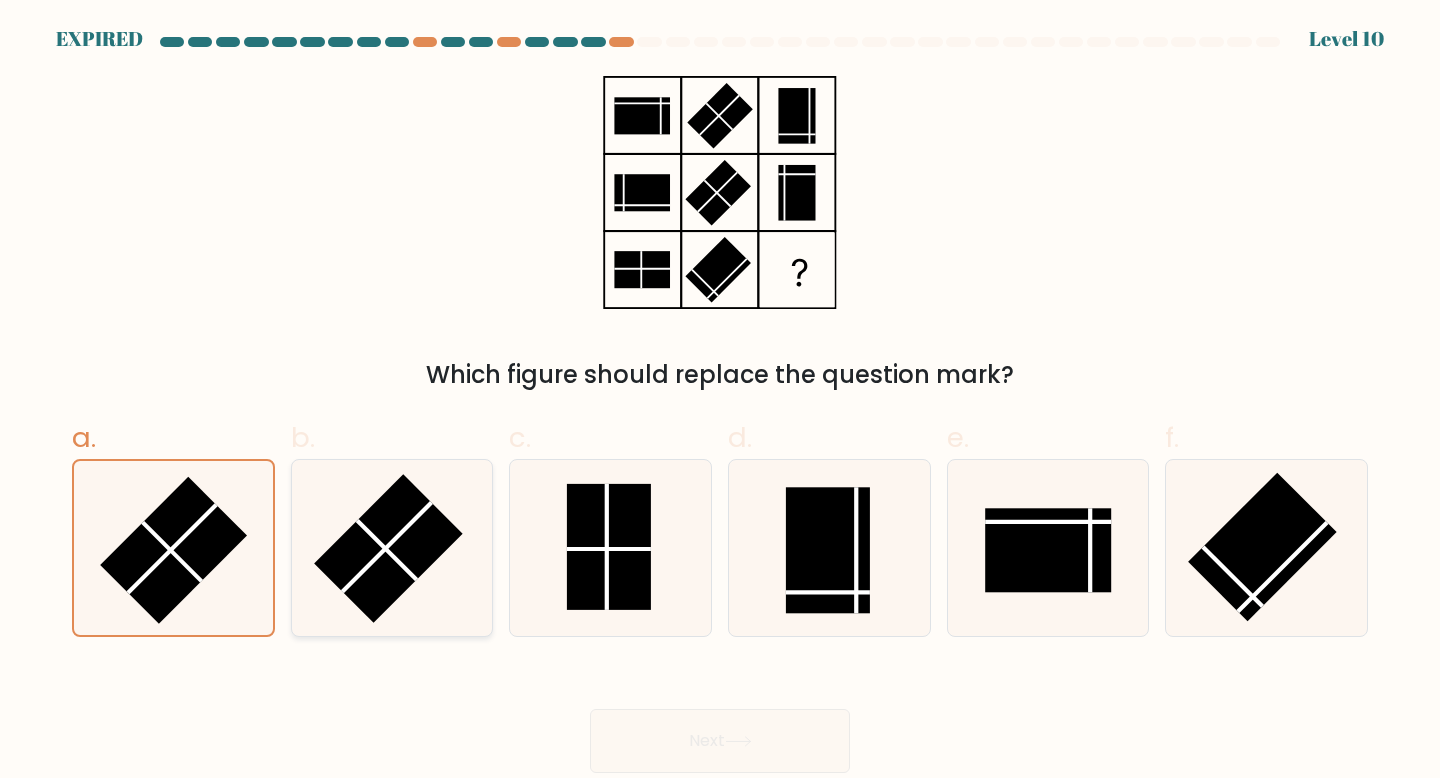 click at bounding box center [386, 546] 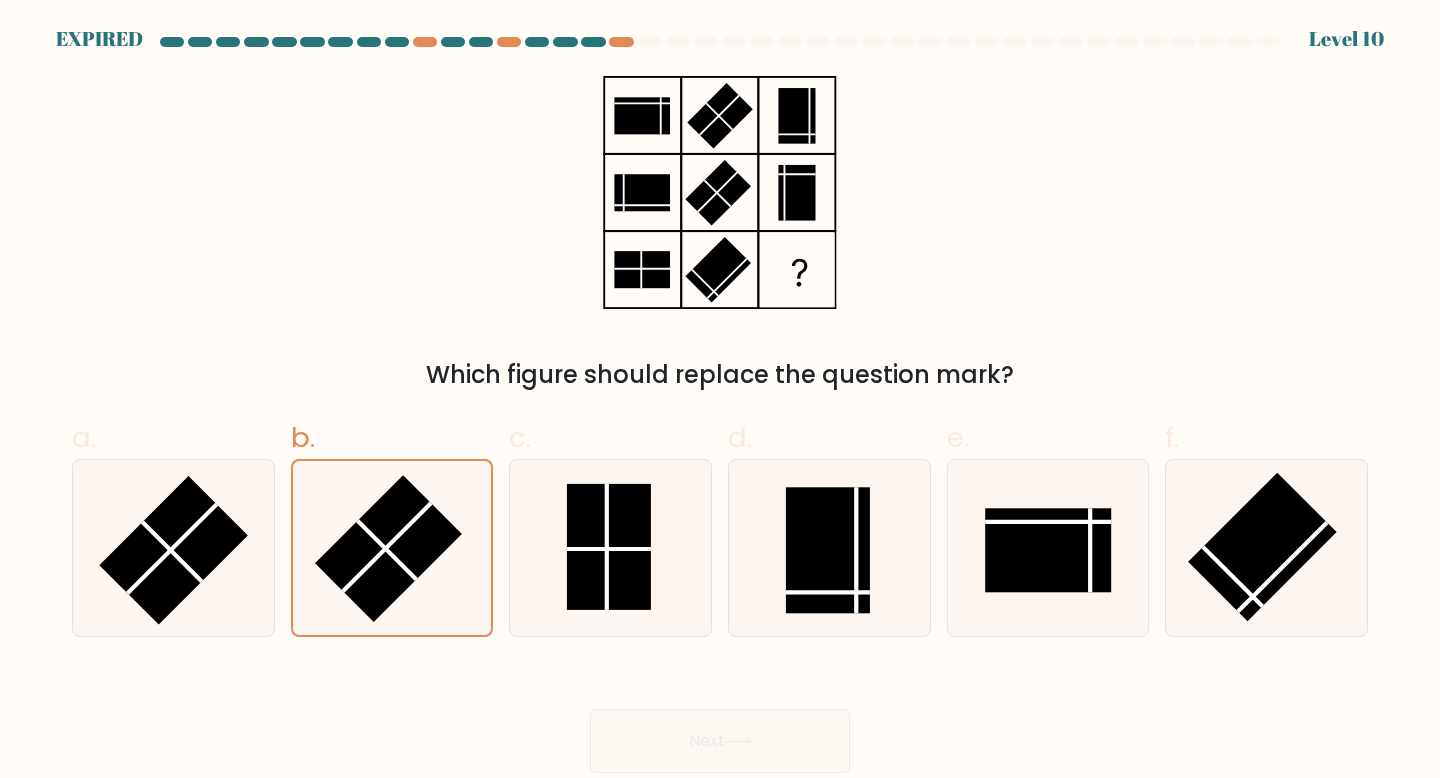 click on "Next" at bounding box center (720, 717) 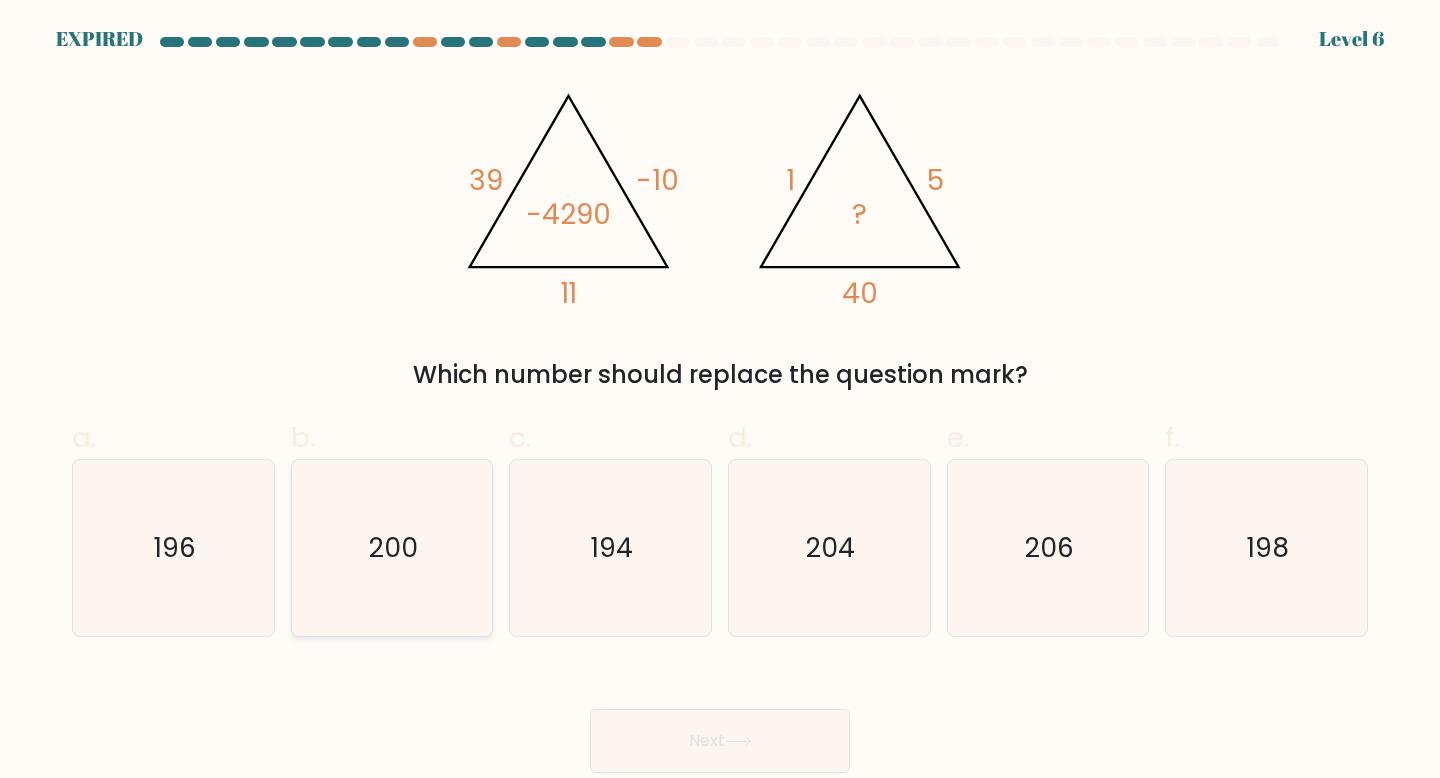click on "200" at bounding box center (393, 547) 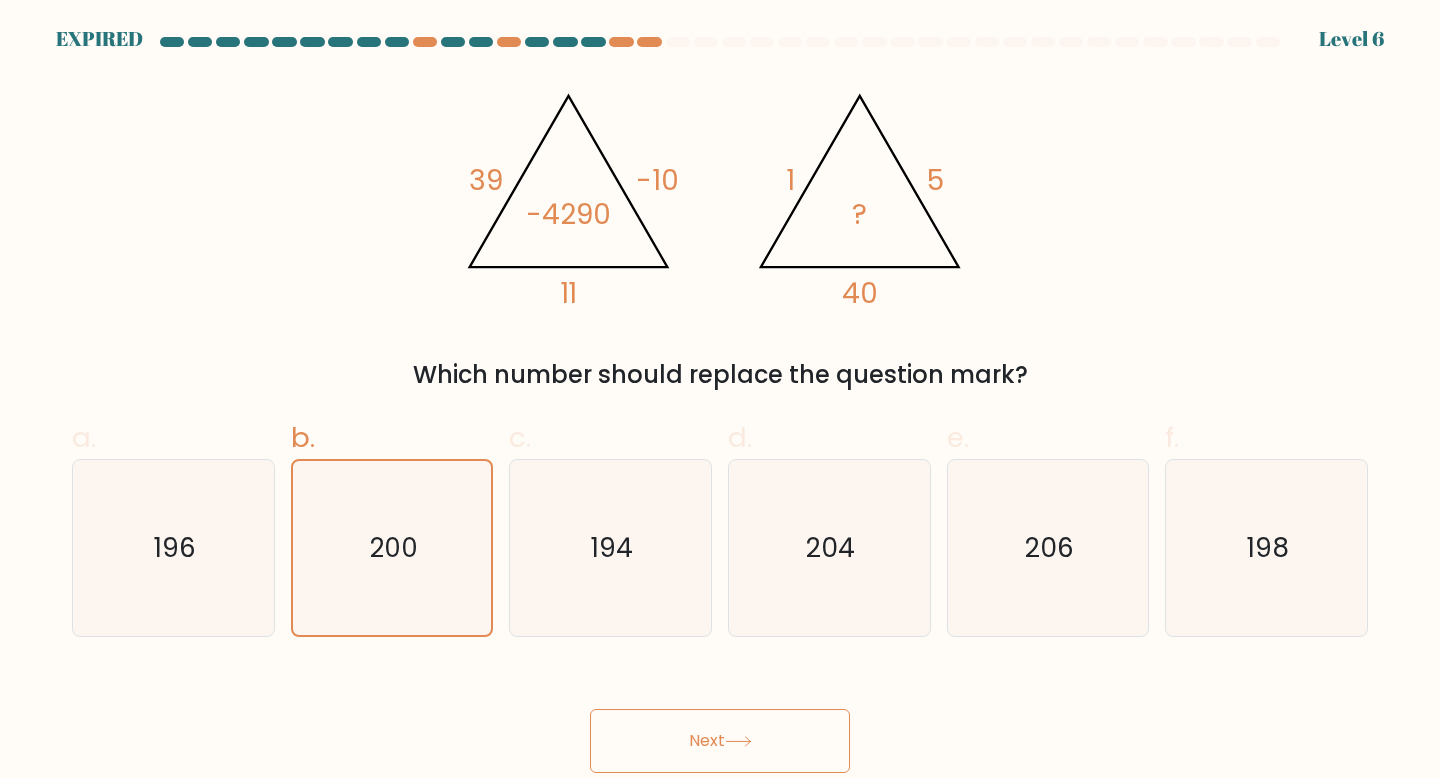 click on "Next" at bounding box center (720, 741) 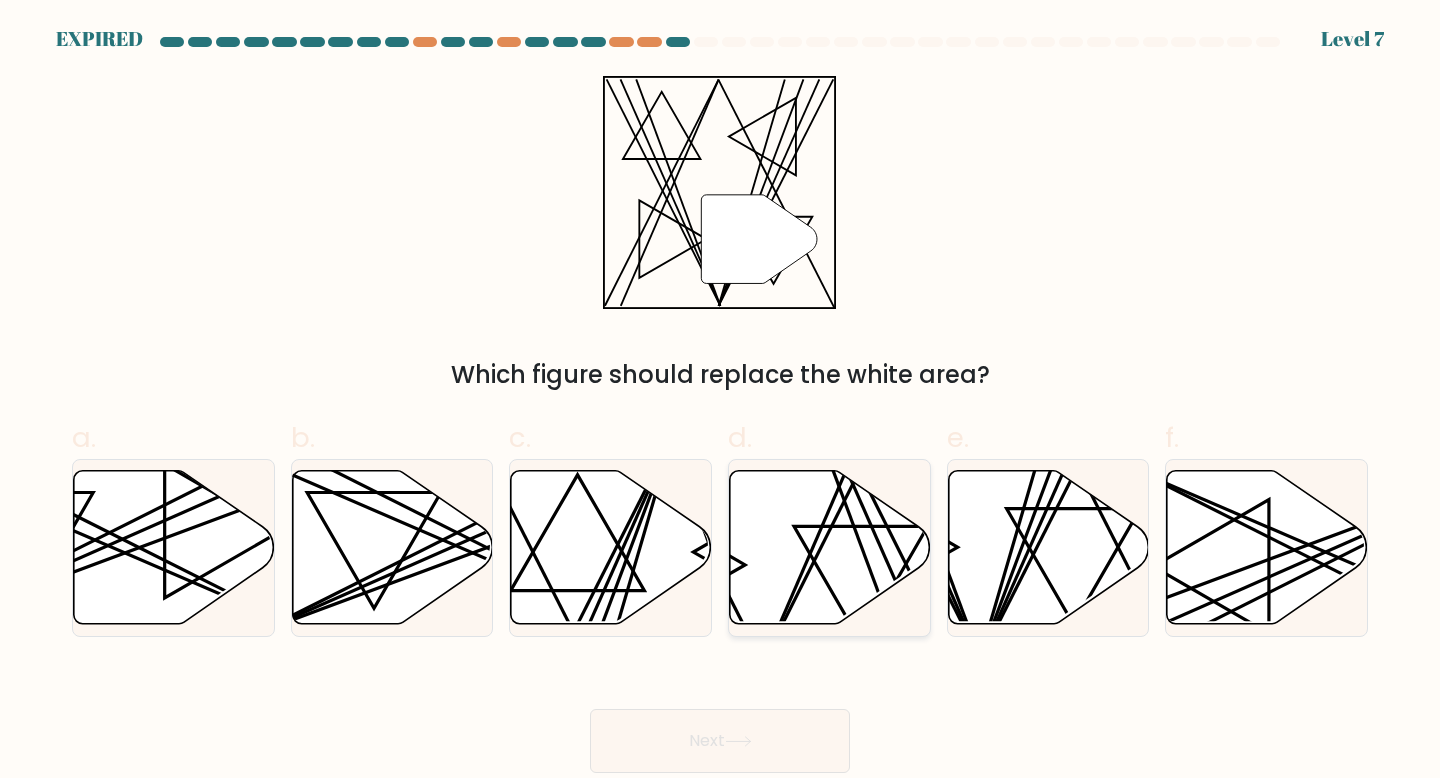 click at bounding box center [830, 547] 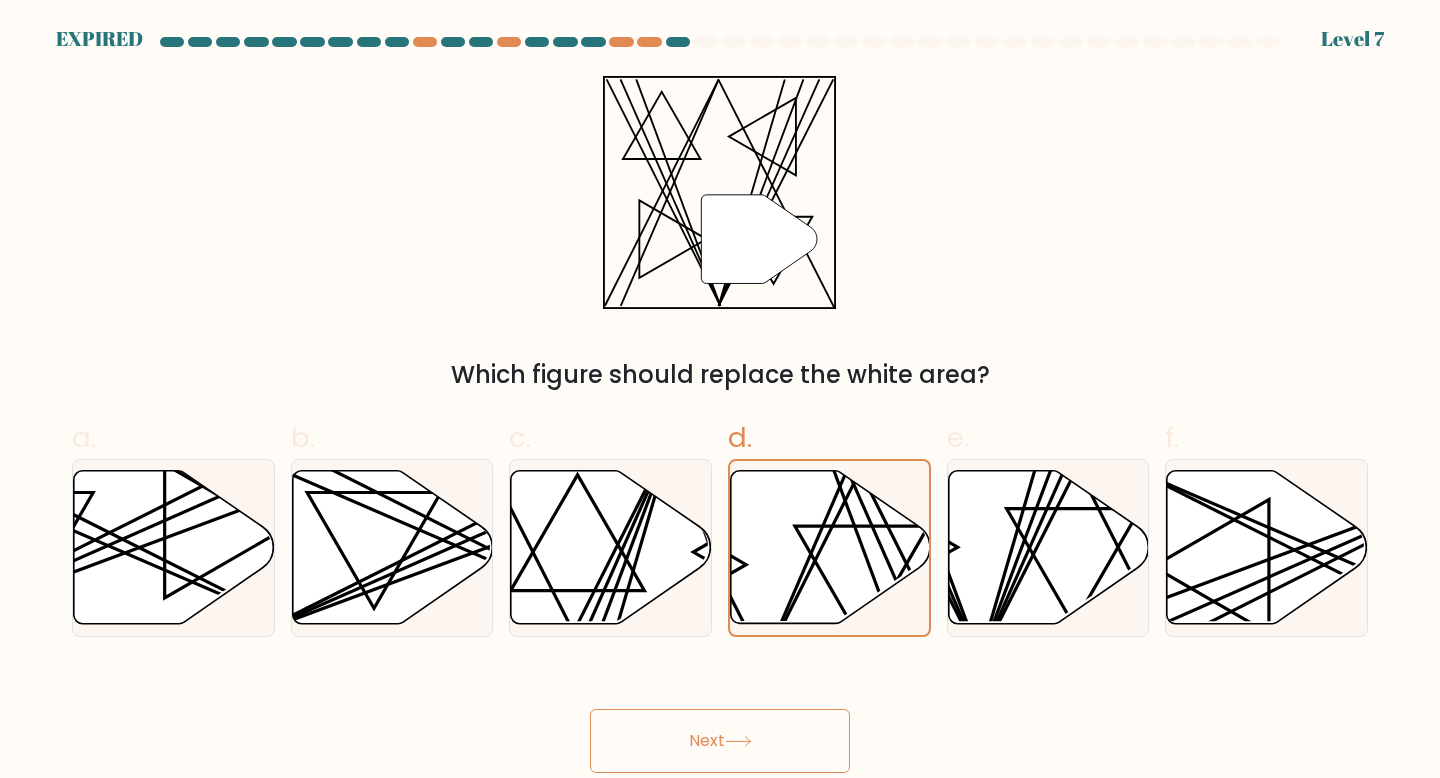 click on "Next" at bounding box center [720, 741] 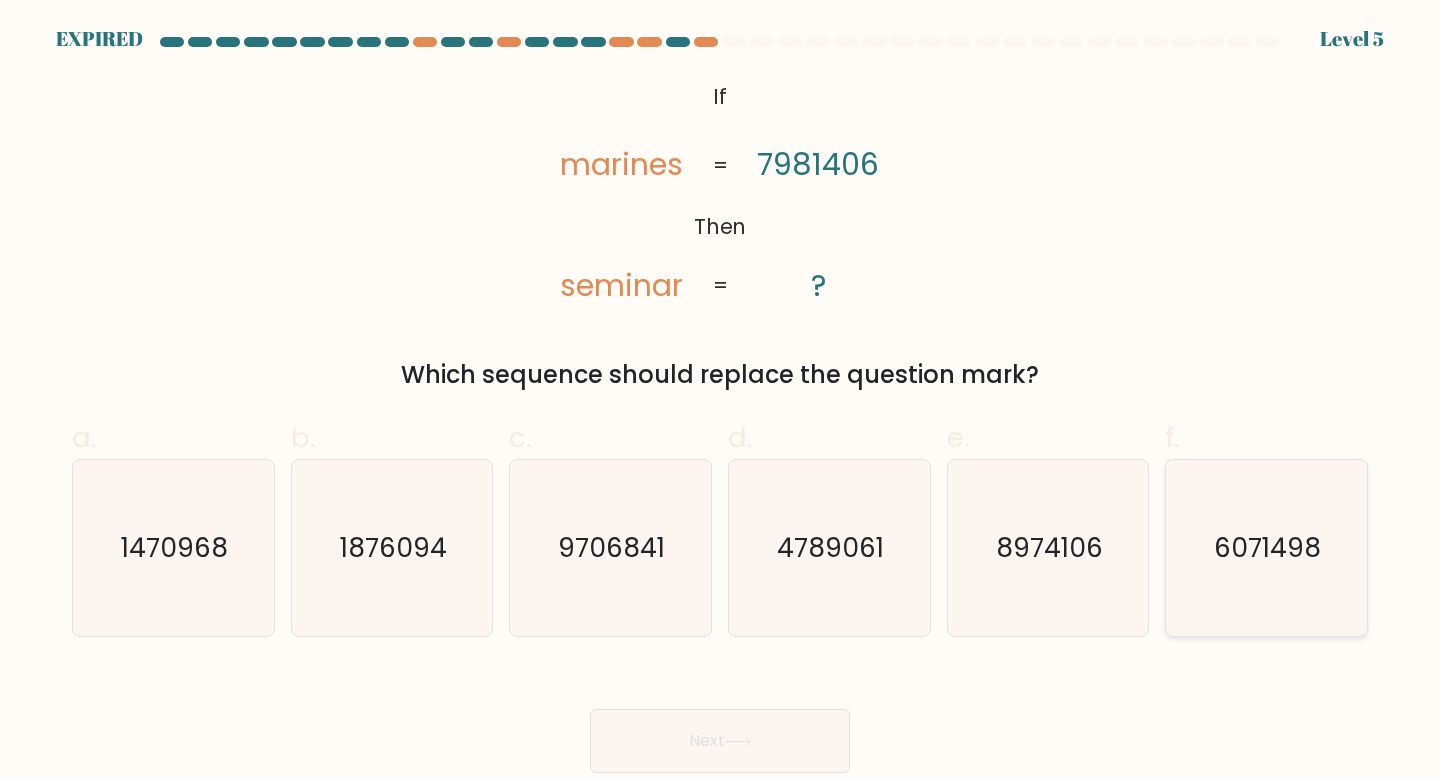 click on "6071498" at bounding box center (1268, 547) 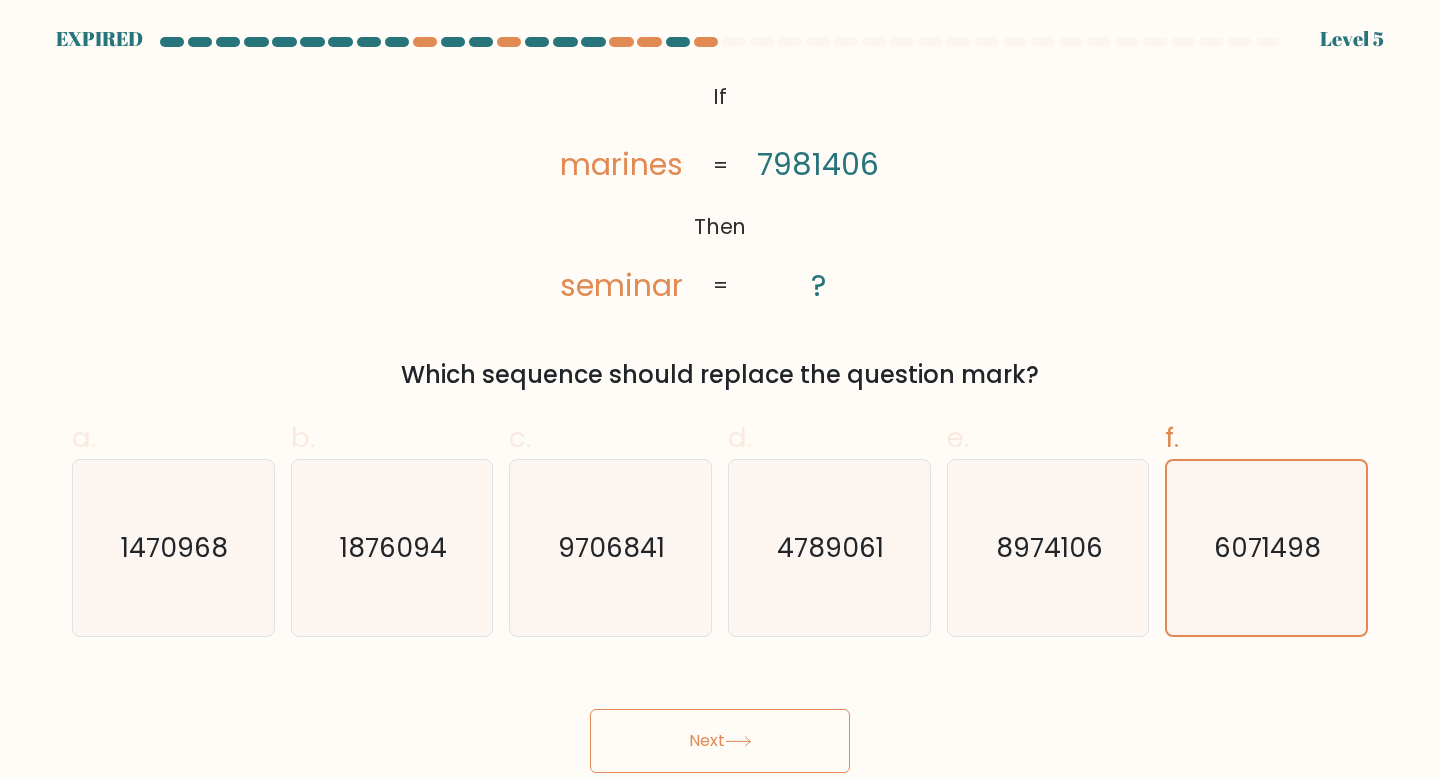click on "Next" at bounding box center [720, 741] 